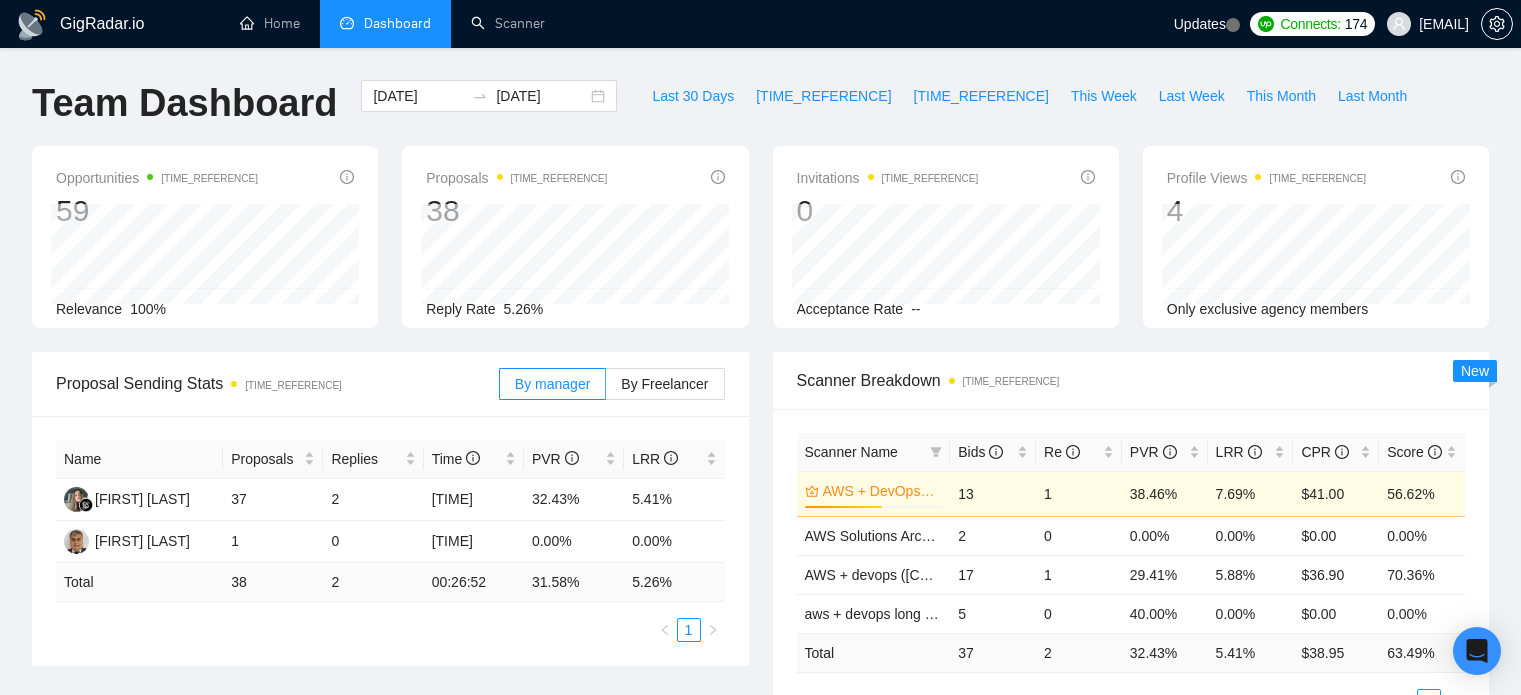 scroll, scrollTop: 0, scrollLeft: 0, axis: both 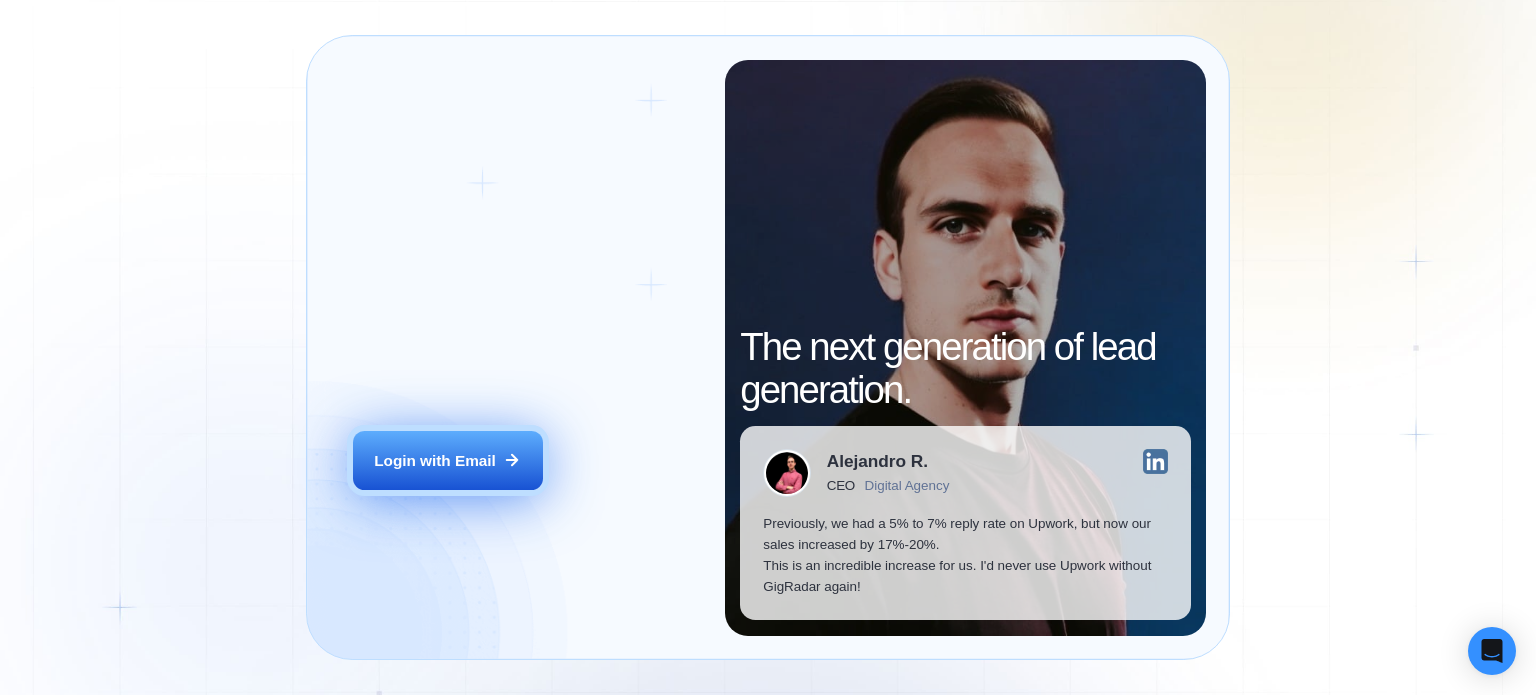 click on "Login with Email" at bounding box center (435, 460) 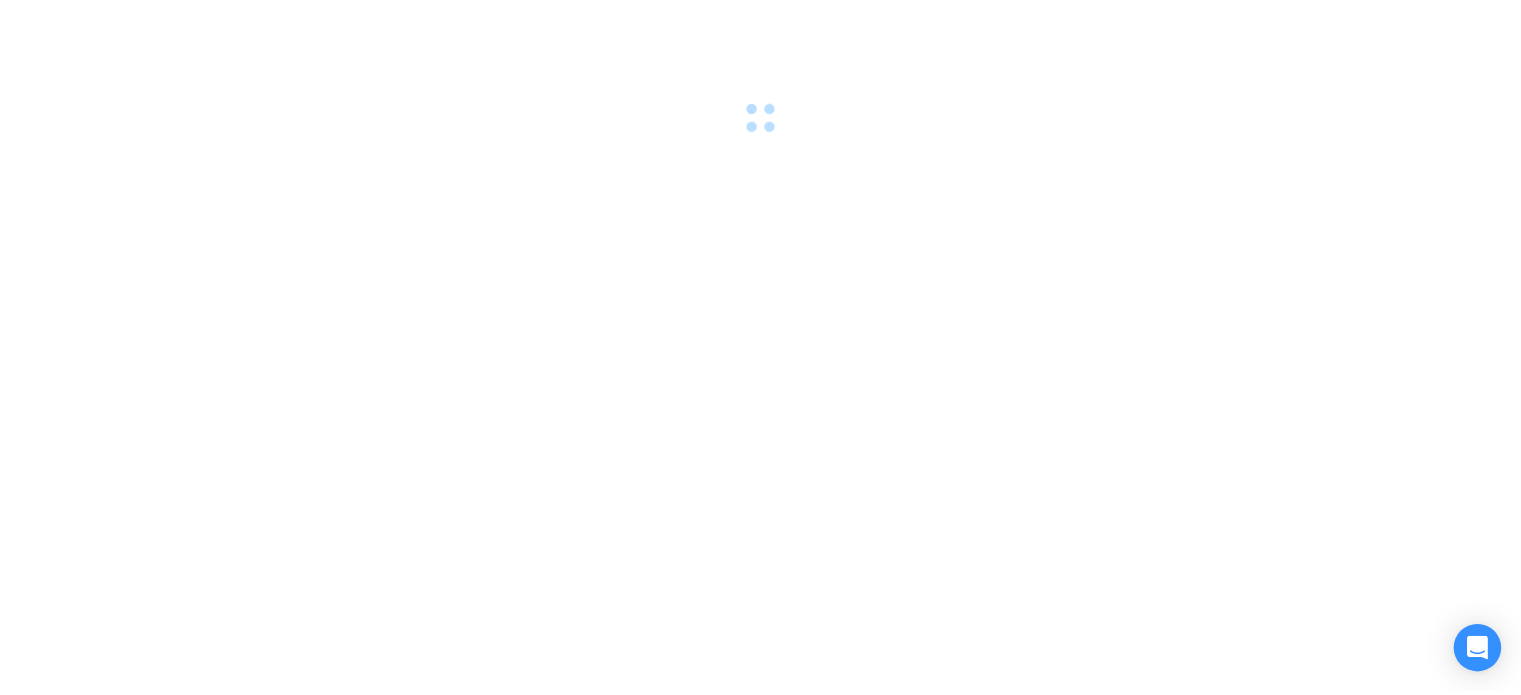 scroll, scrollTop: 0, scrollLeft: 0, axis: both 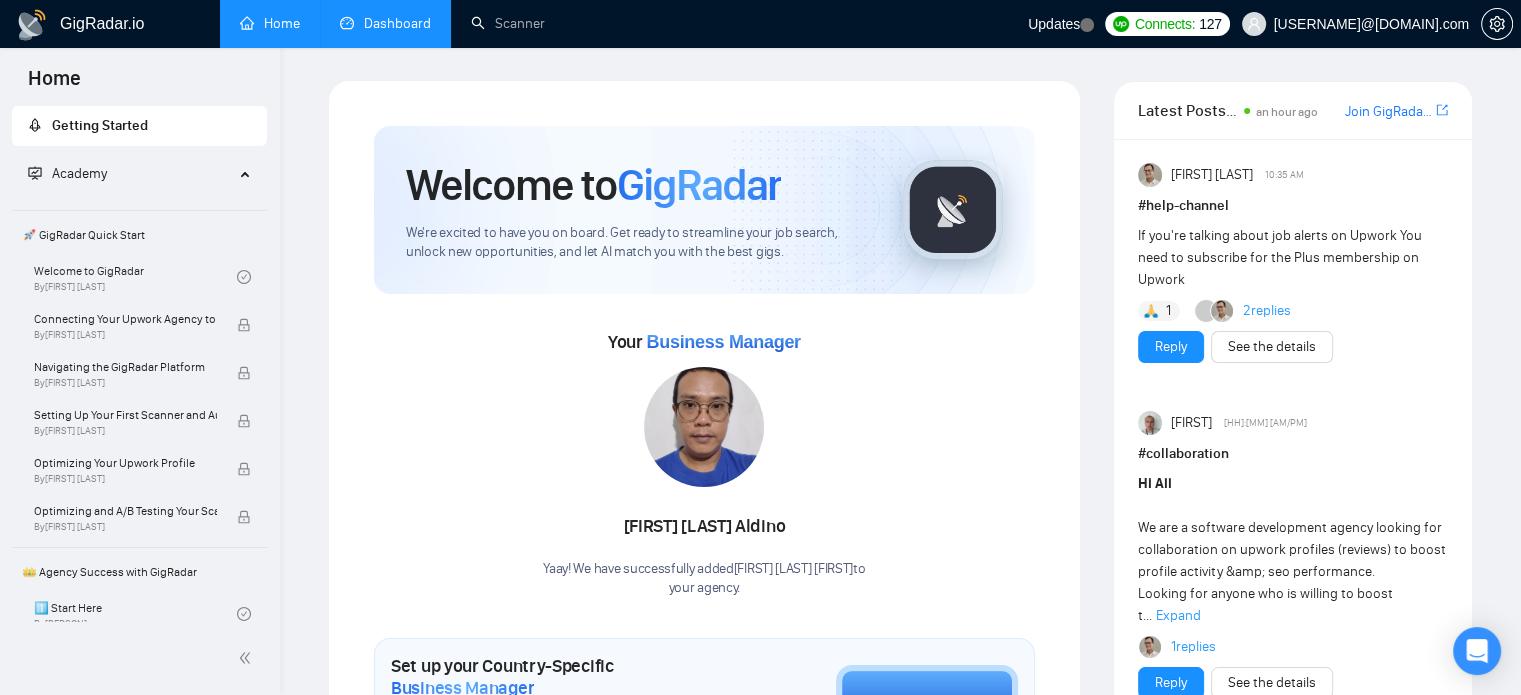 click on "Dashboard" at bounding box center (385, 23) 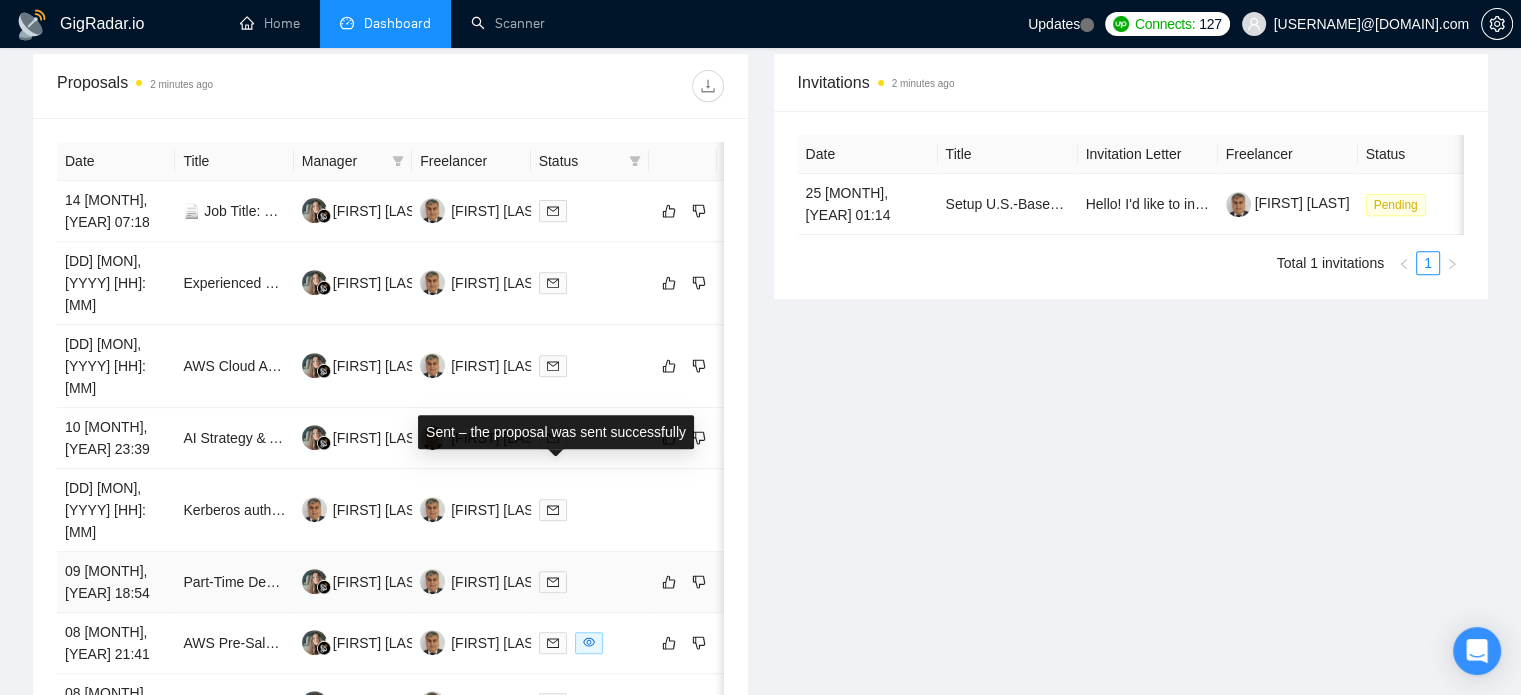 scroll, scrollTop: 745, scrollLeft: 0, axis: vertical 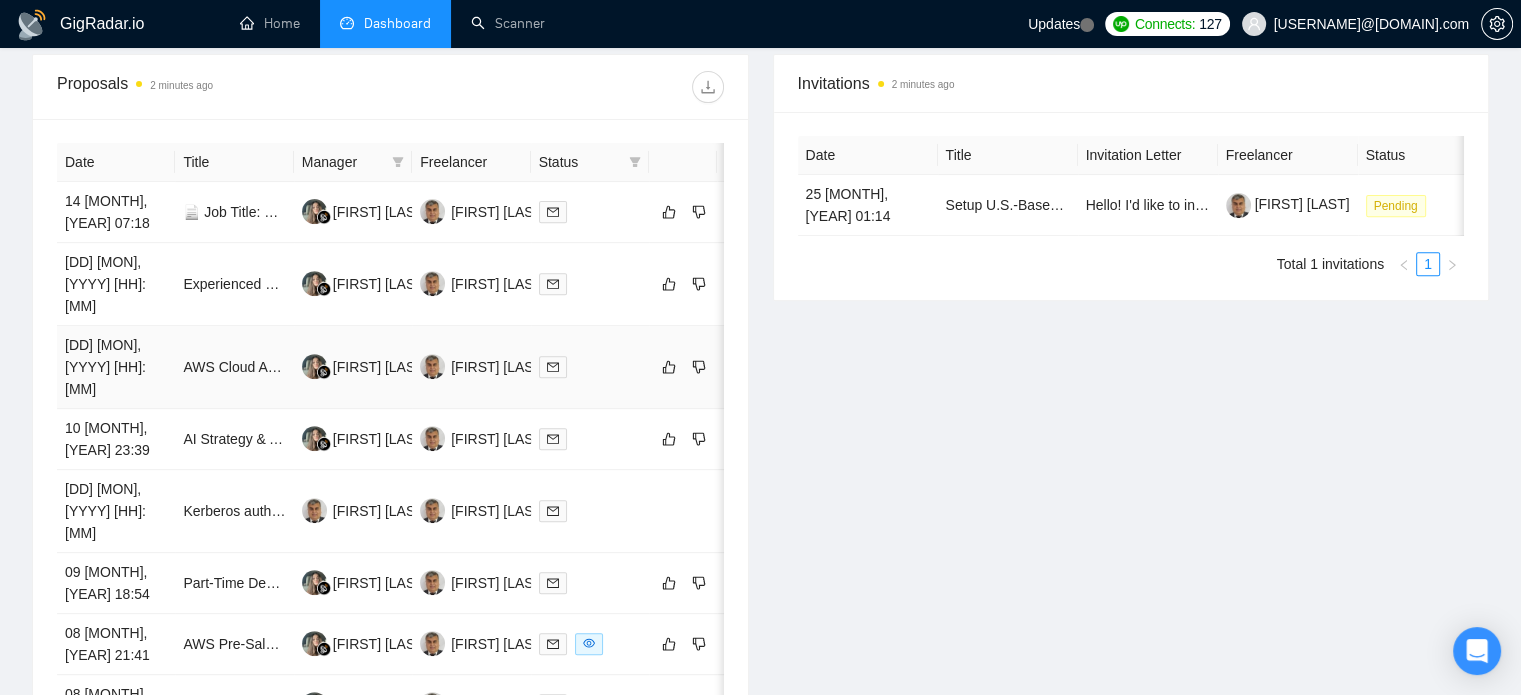click on "[DD] [MON], [YYYY] [HH]:[MM]" at bounding box center [116, 367] 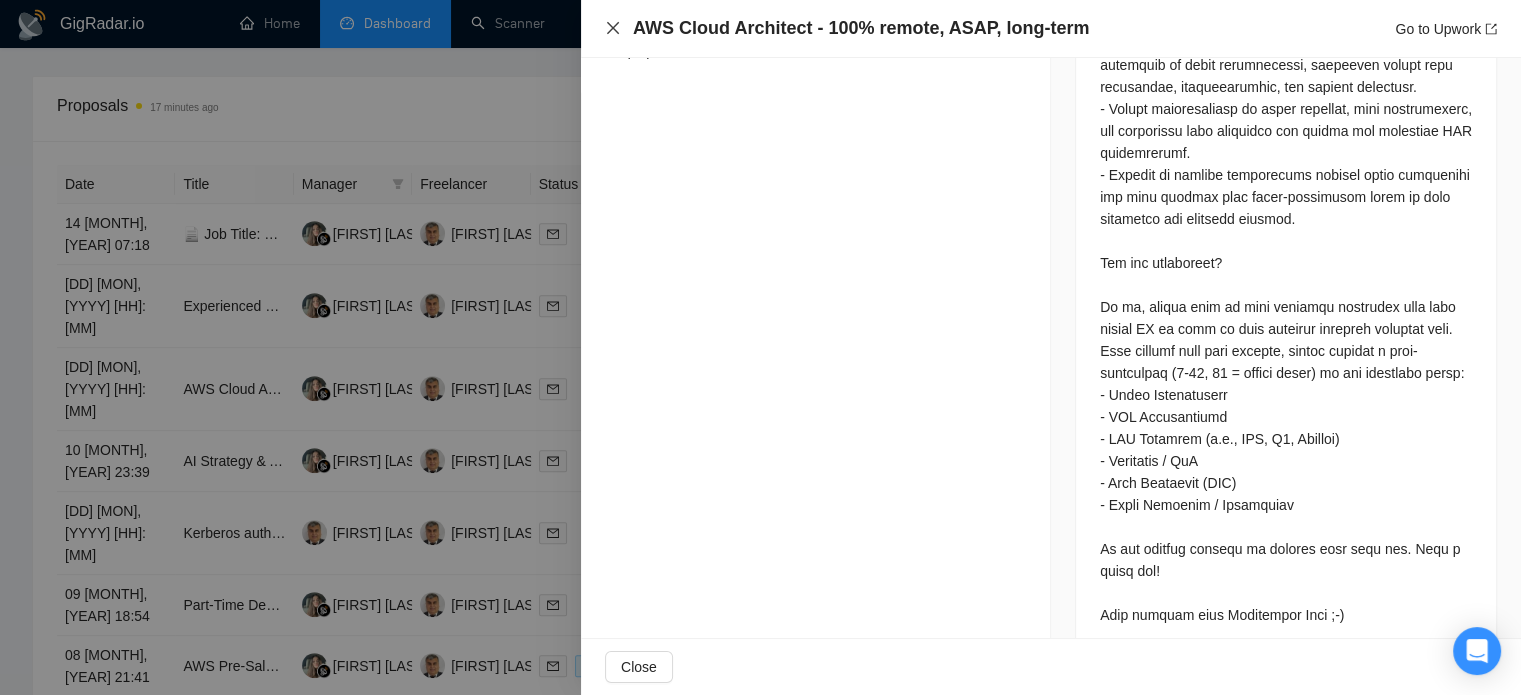 click 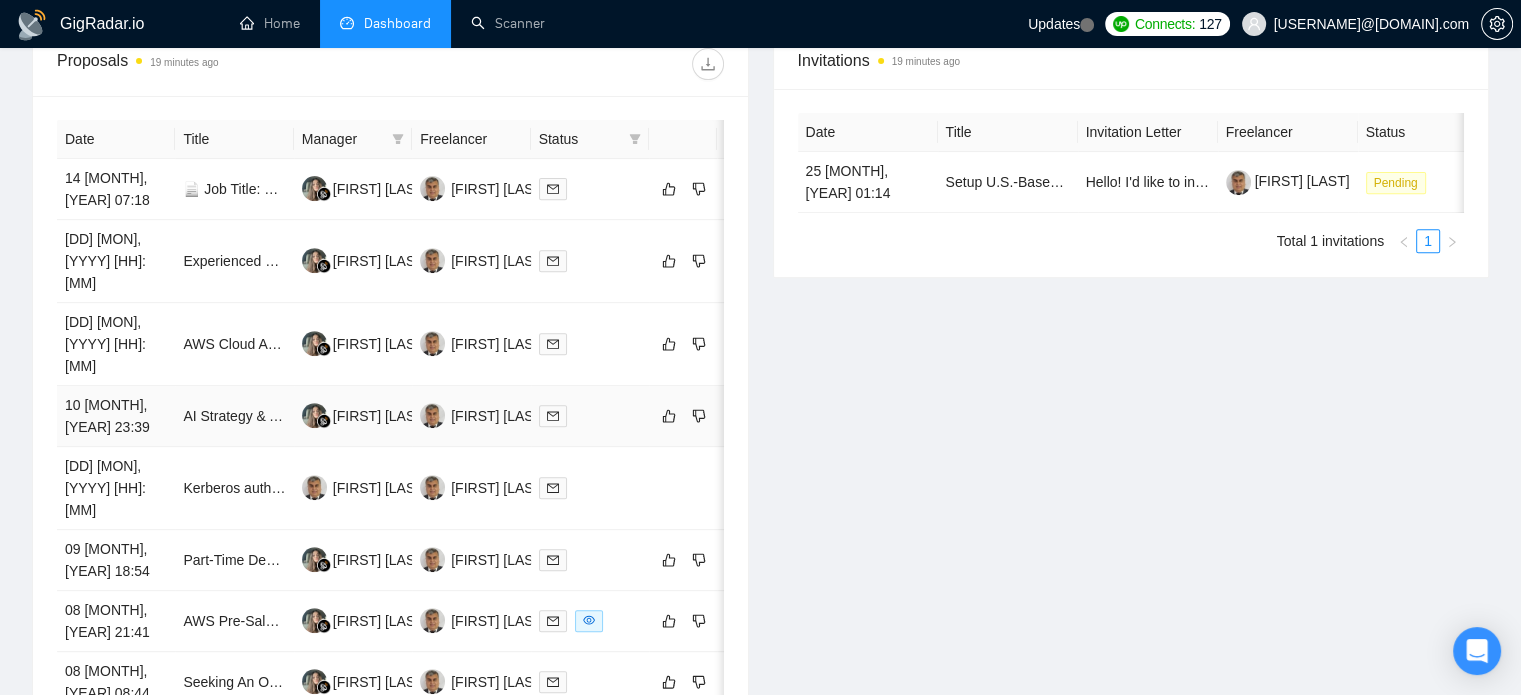 scroll, scrollTop: 0, scrollLeft: 0, axis: both 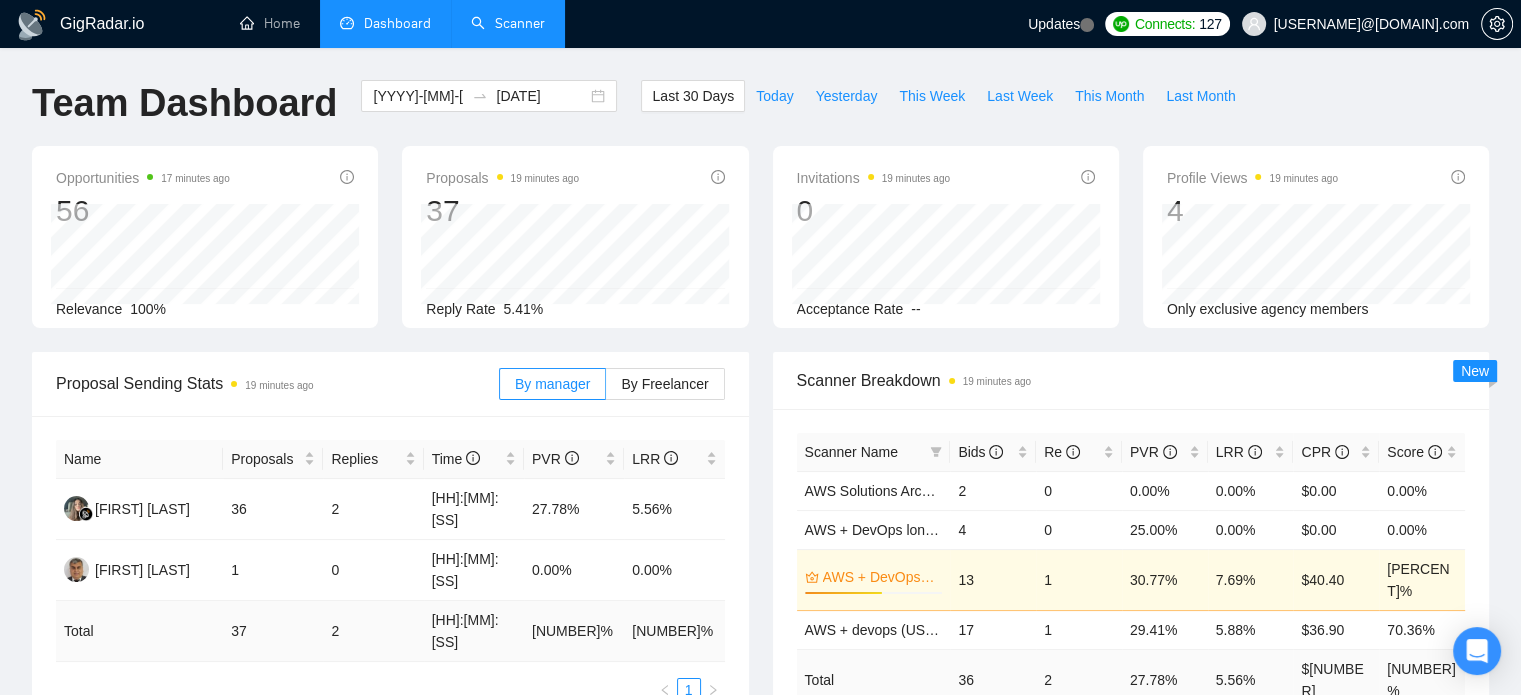click on "Scanner" at bounding box center [508, 23] 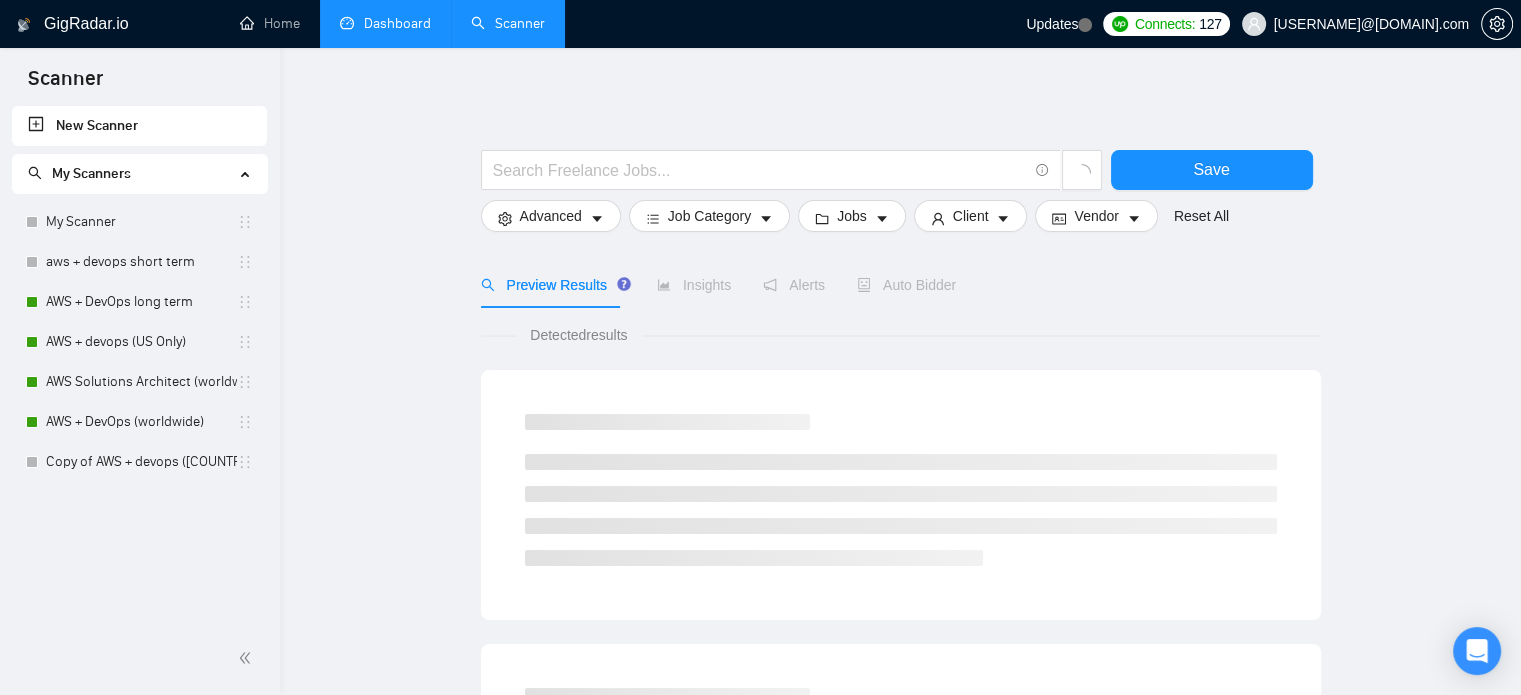 click on "Dashboard" at bounding box center [385, 23] 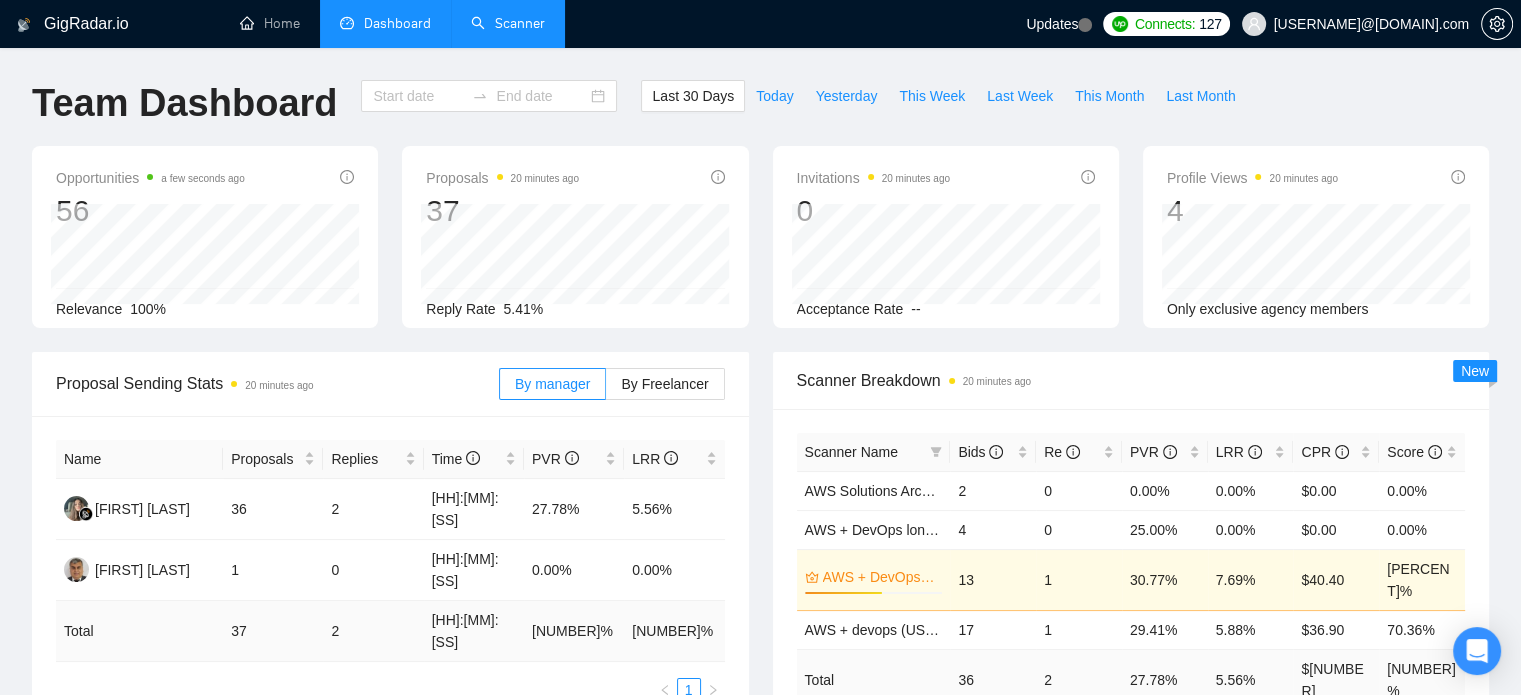 type on "[YYYY]-[MM]-[DD]" 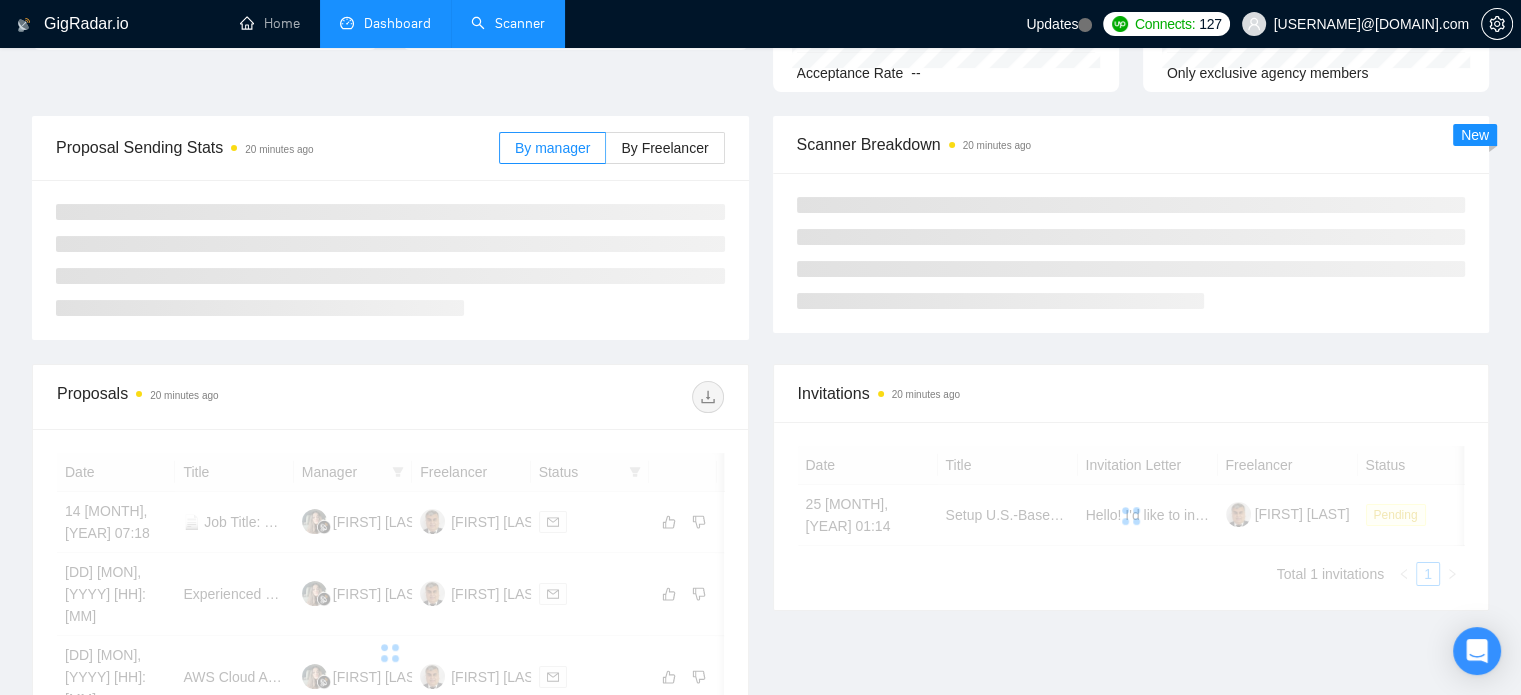 scroll, scrollTop: 217, scrollLeft: 0, axis: vertical 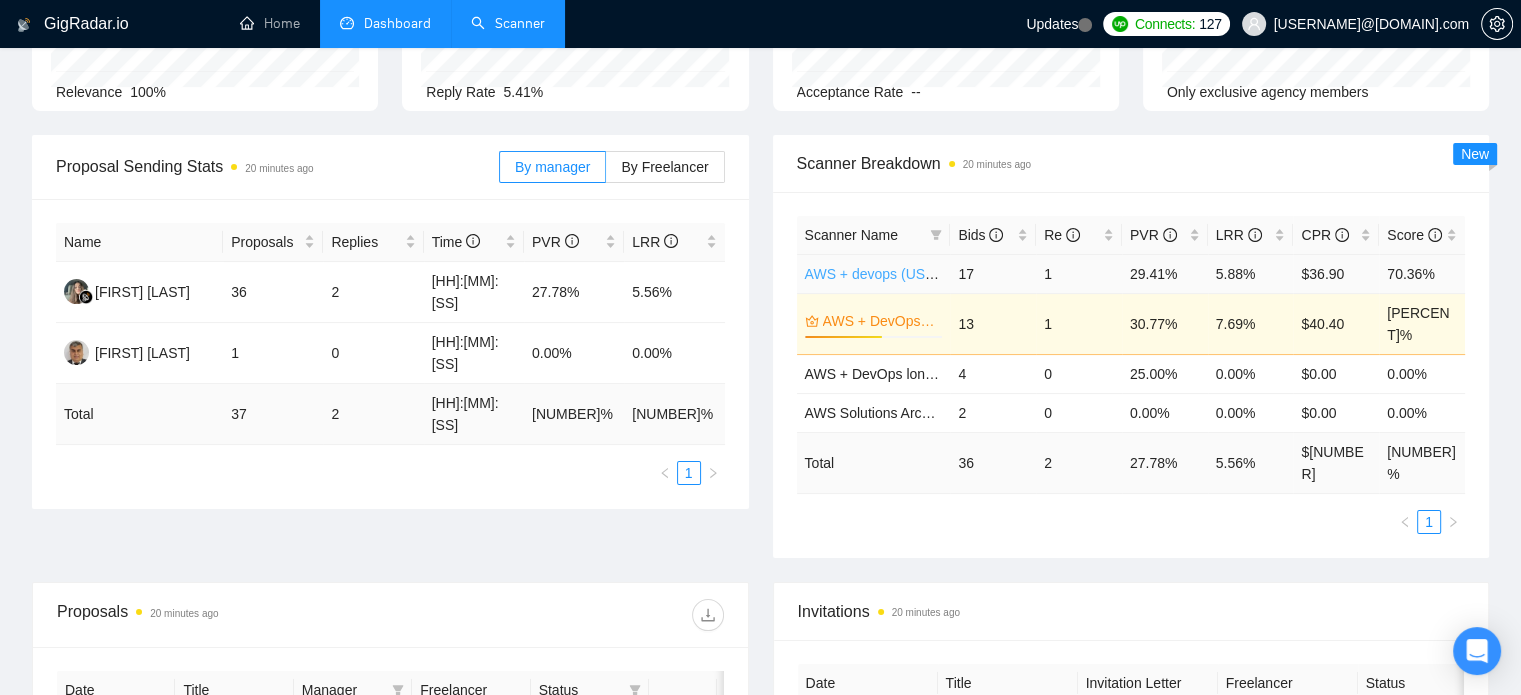 click on "AWS + devops (US Only)" at bounding box center [884, 274] 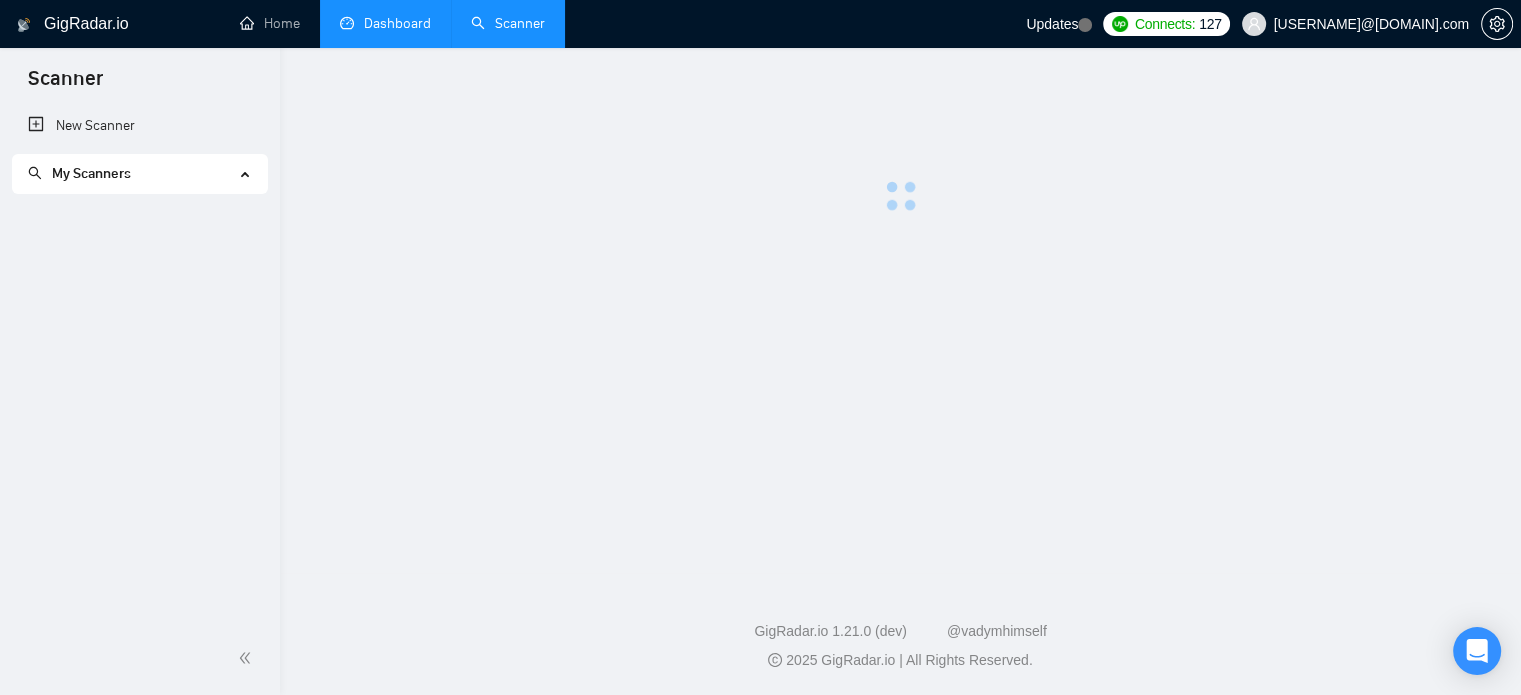 scroll, scrollTop: 0, scrollLeft: 0, axis: both 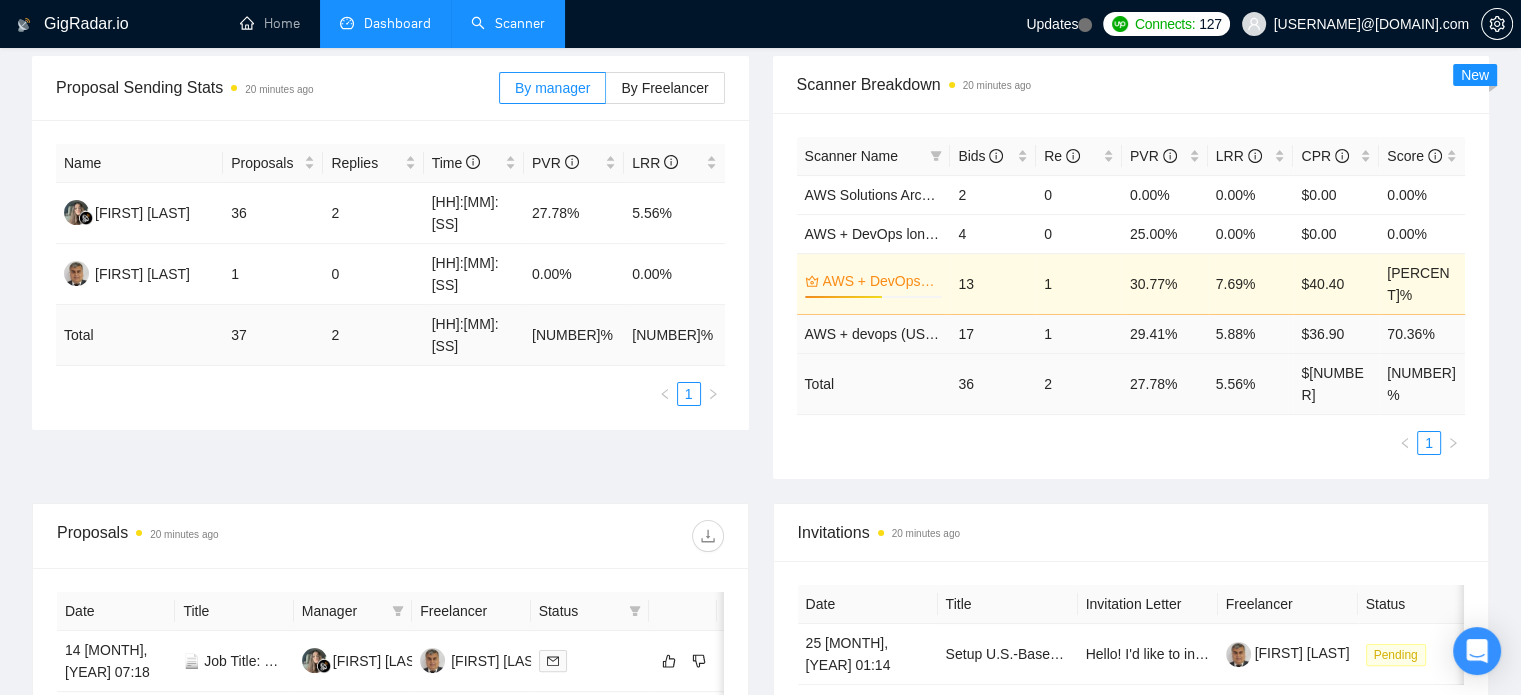click on "17" at bounding box center [993, 333] 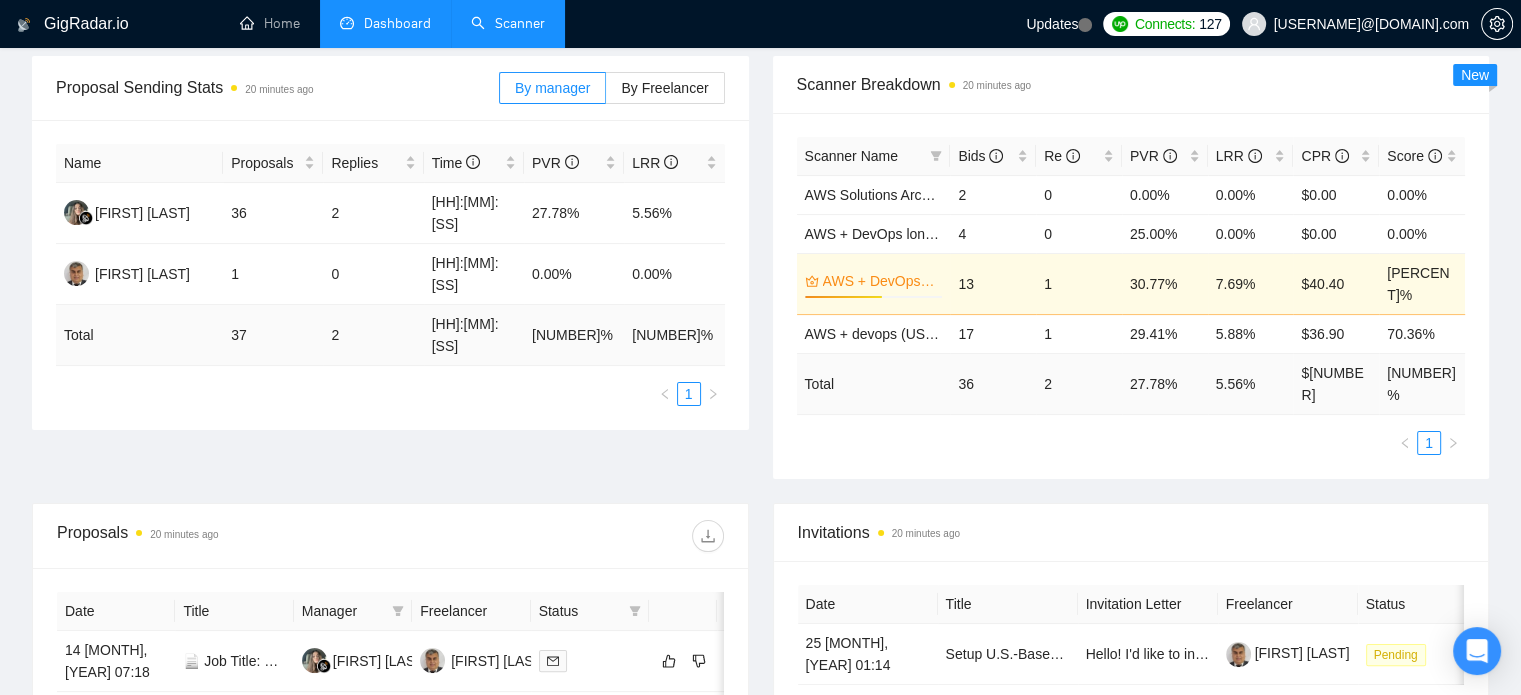 click on "13" at bounding box center (993, 283) 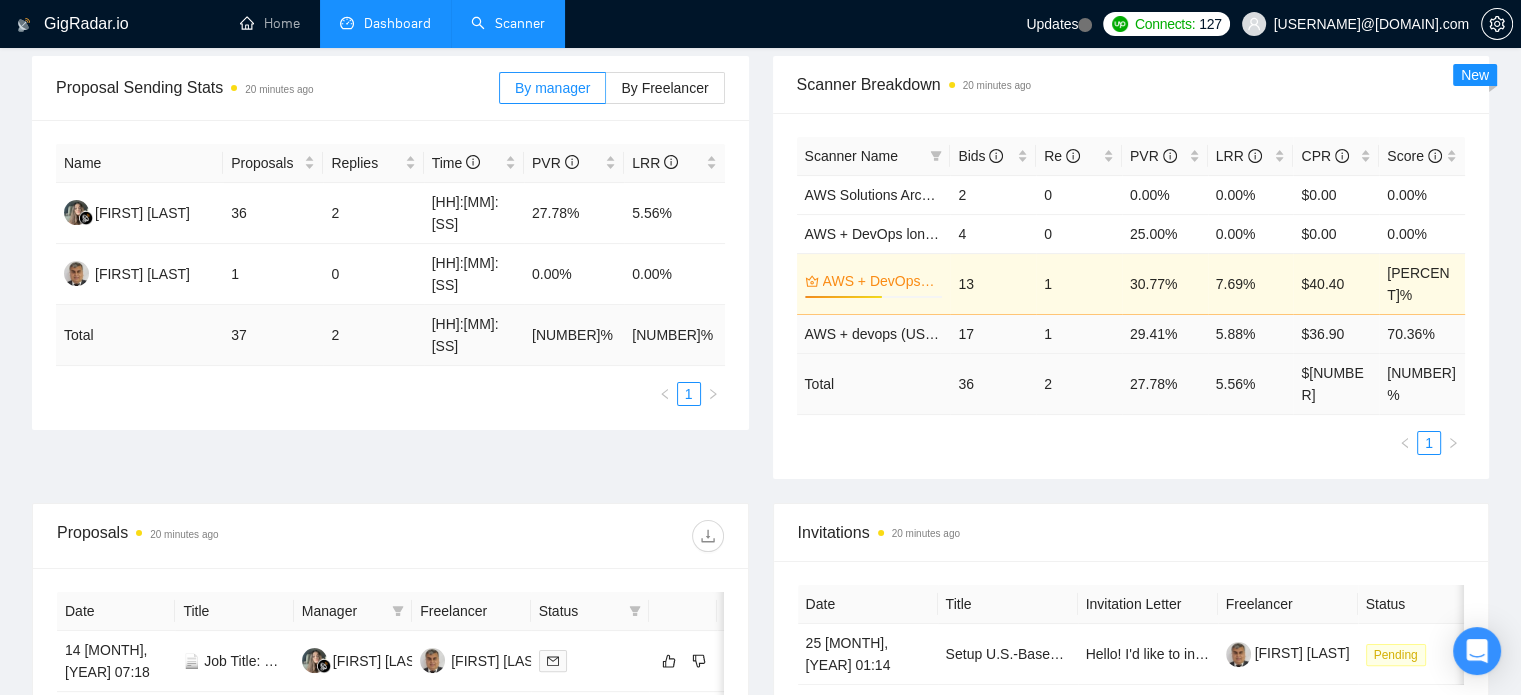 click on "17" at bounding box center (993, 333) 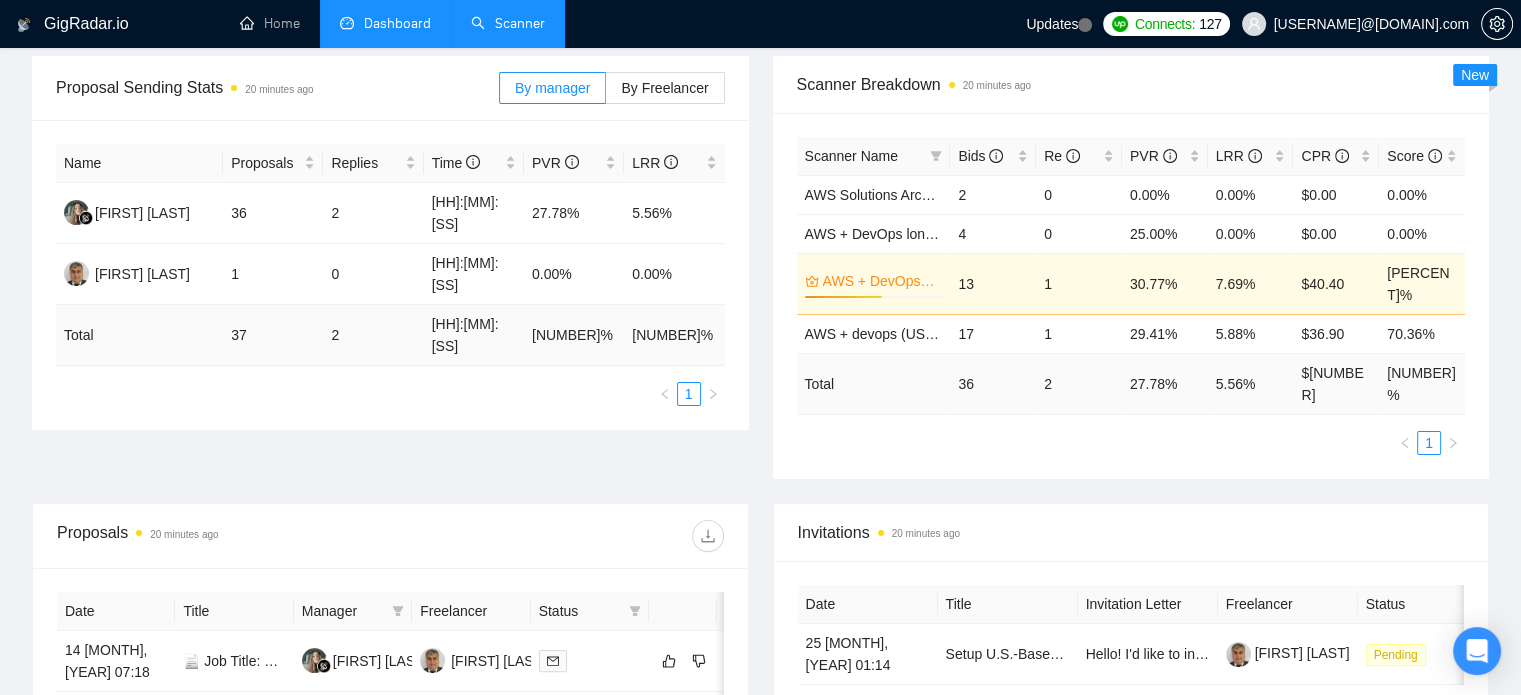 click on "36" at bounding box center (993, 383) 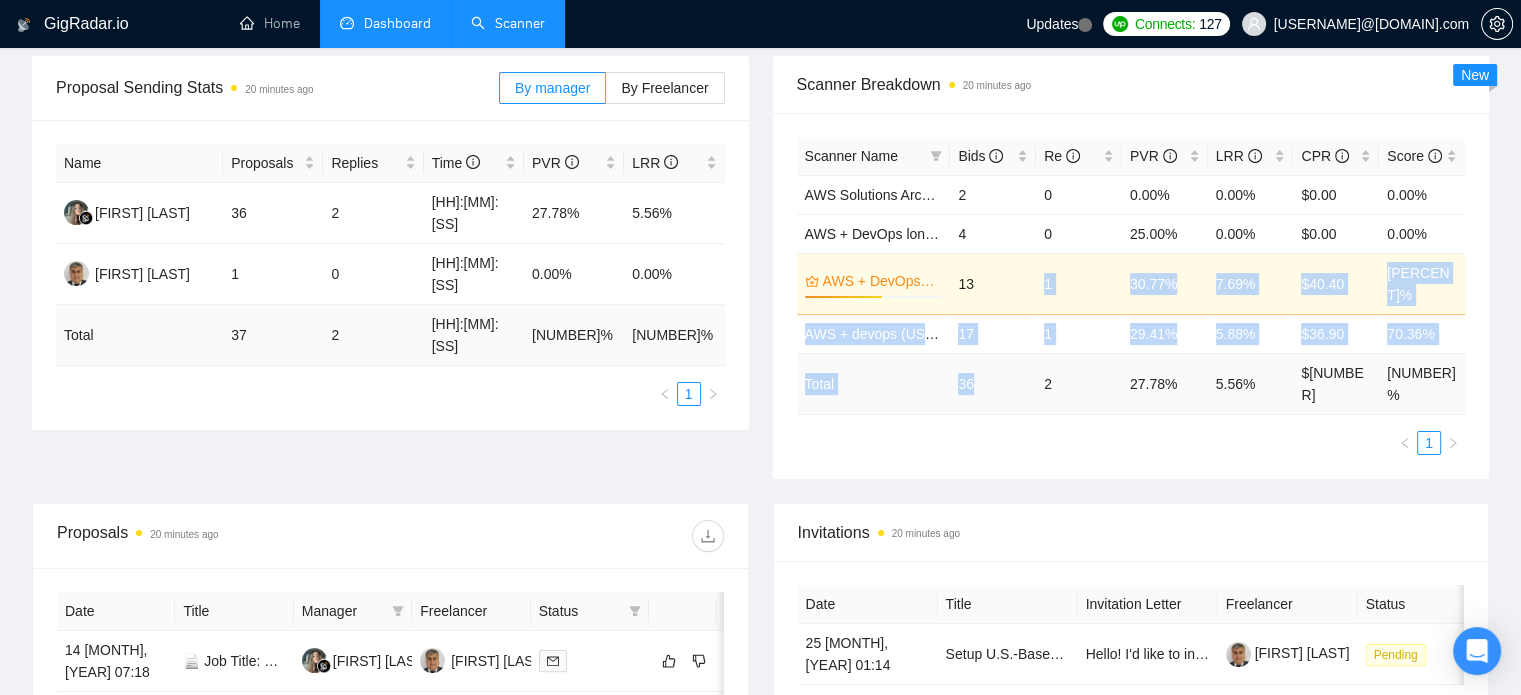 drag, startPoint x: 980, startPoint y: 273, endPoint x: 980, endPoint y: 342, distance: 69 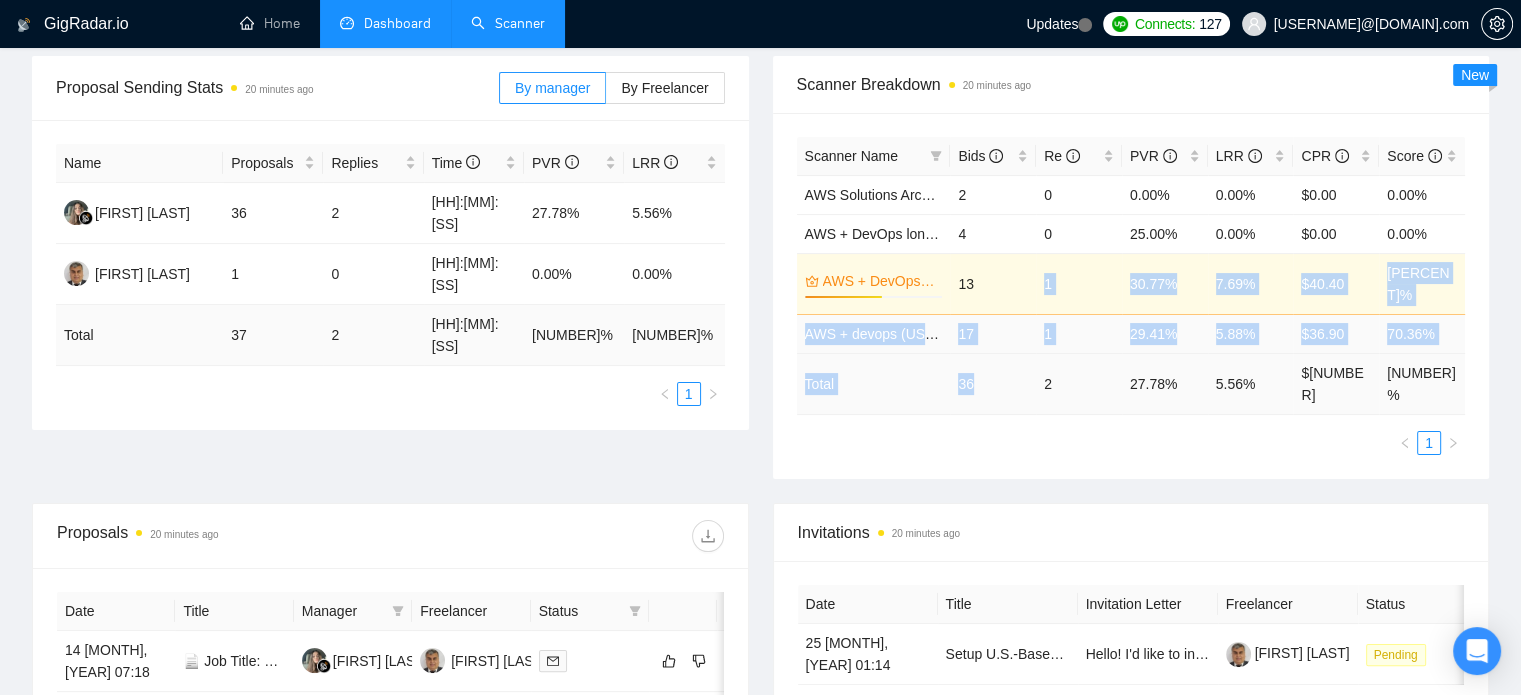 click on "17" at bounding box center [993, 333] 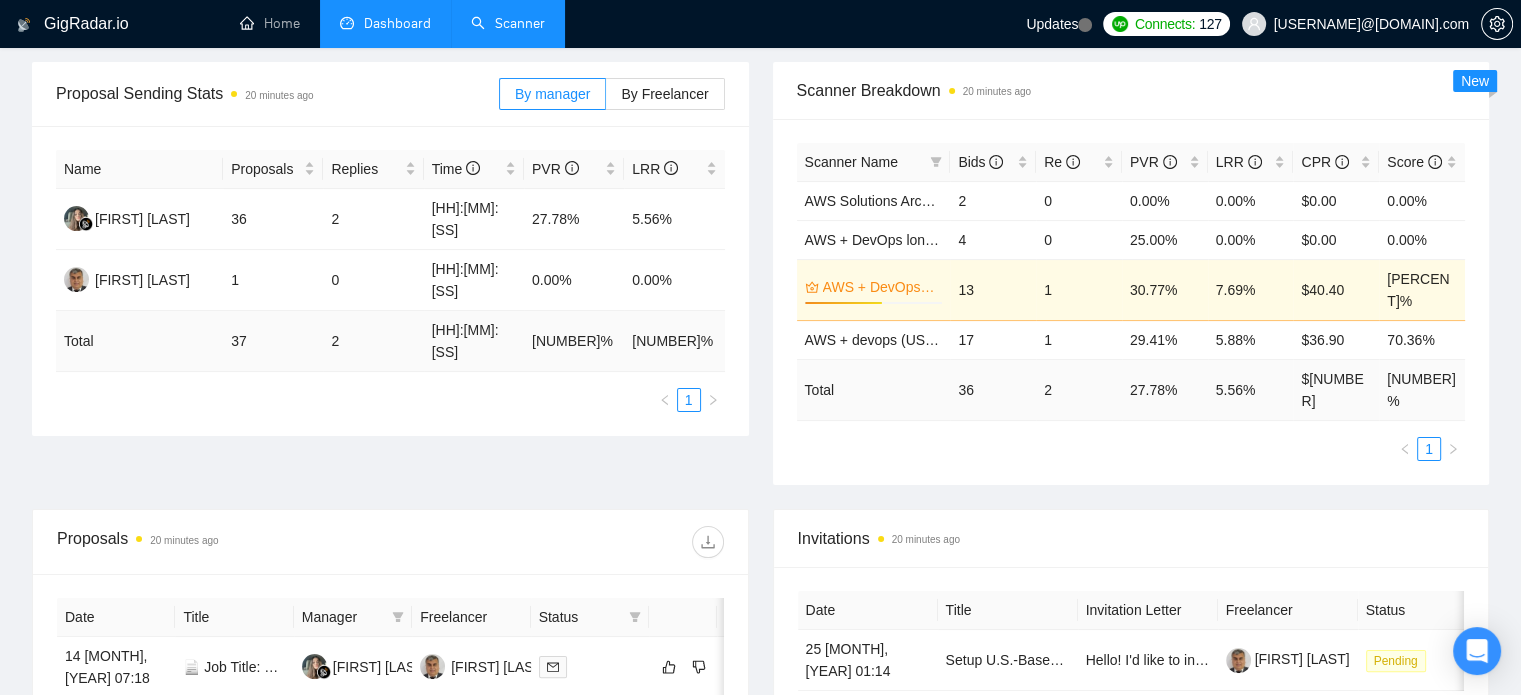scroll, scrollTop: 0, scrollLeft: 0, axis: both 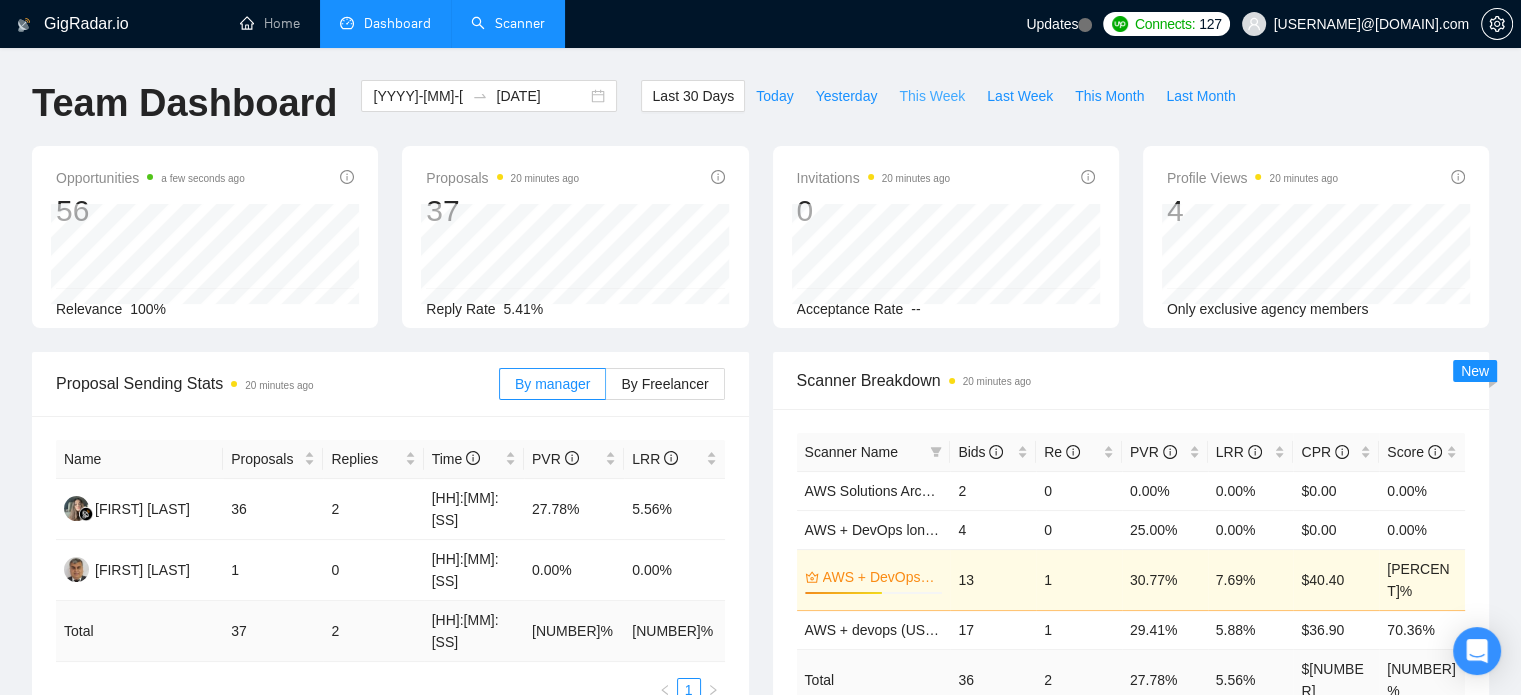 click on "This Week" at bounding box center [932, 96] 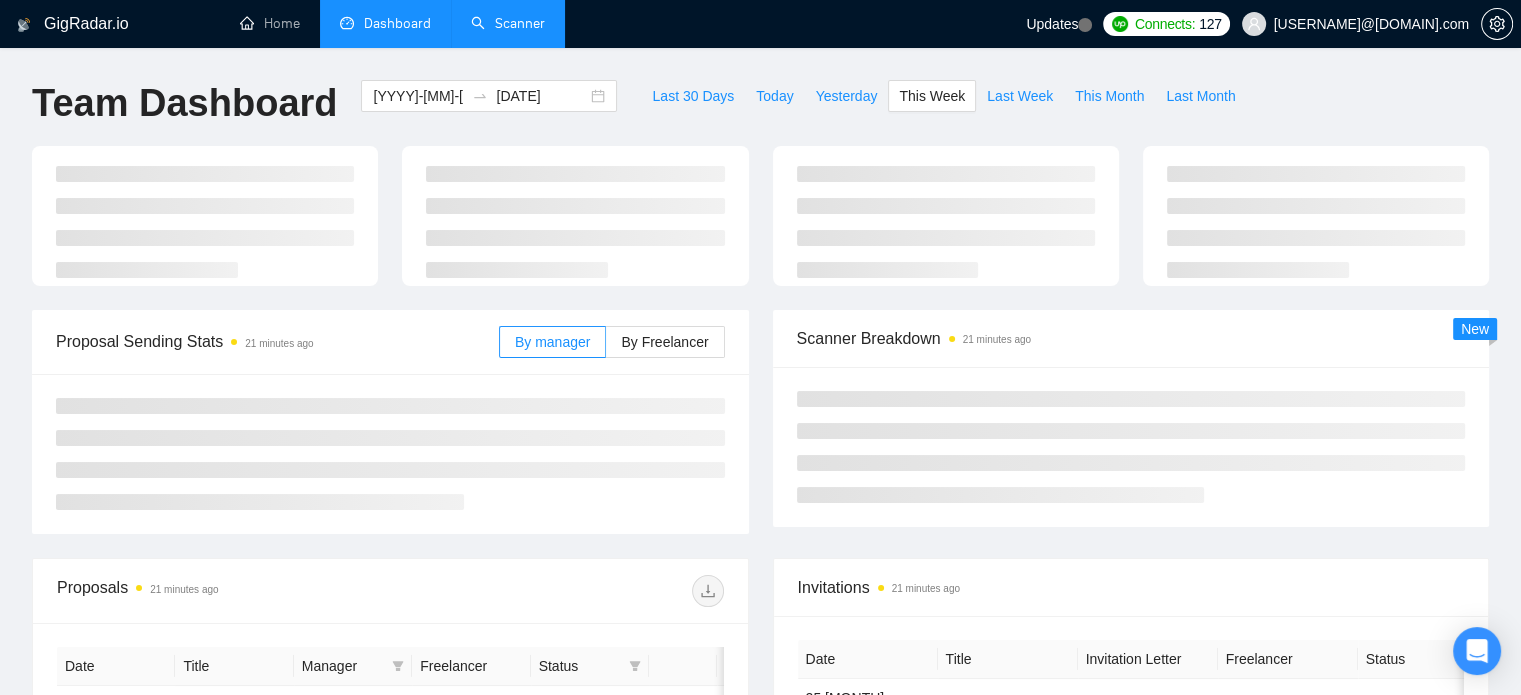 type on "[DATE]" 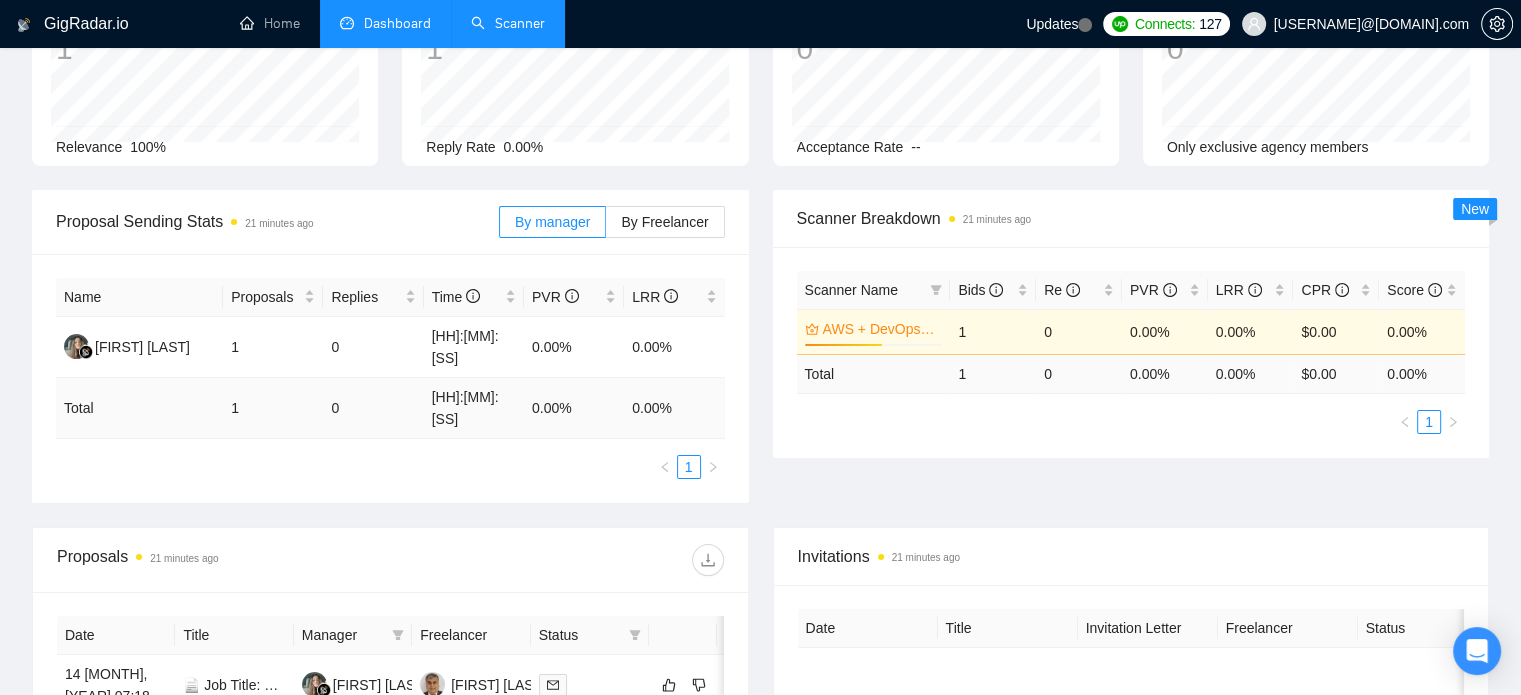 scroll, scrollTop: 0, scrollLeft: 0, axis: both 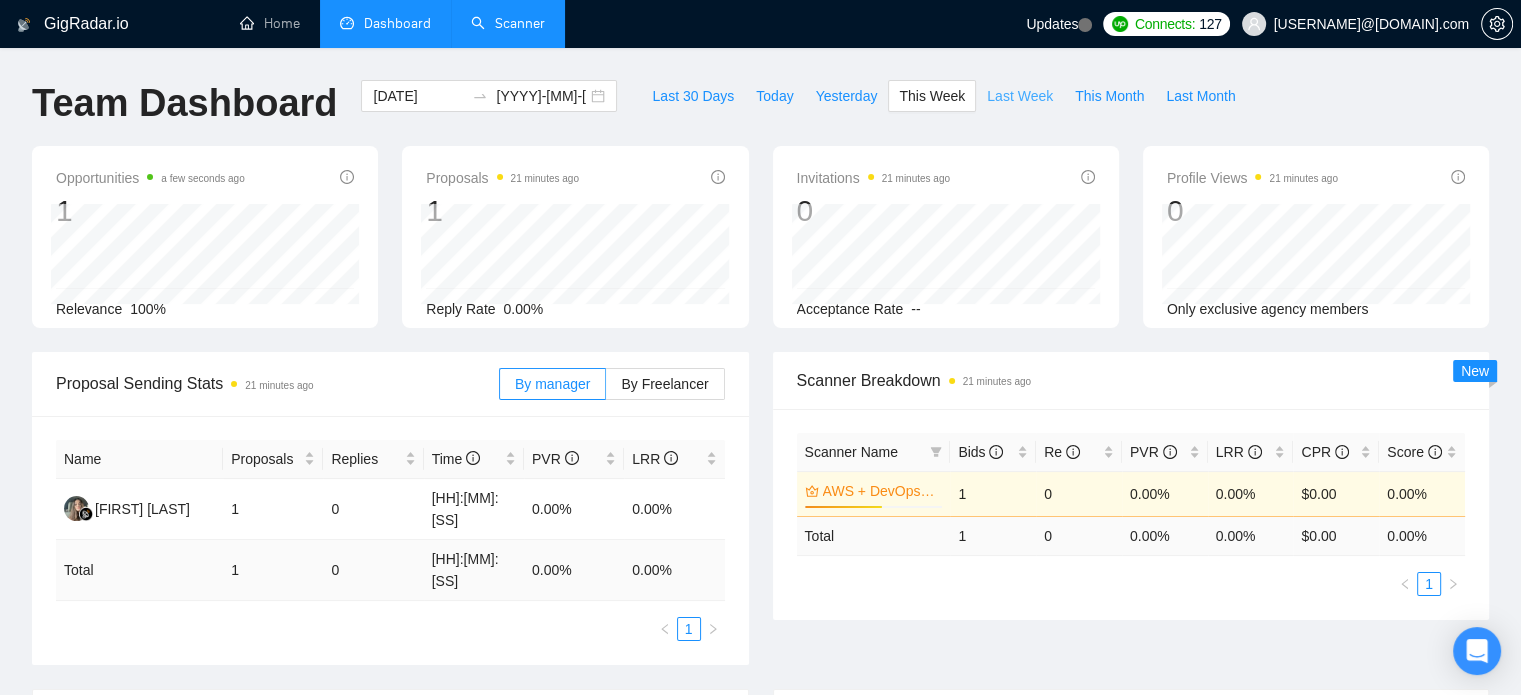 click on "Last Week" at bounding box center [1020, 96] 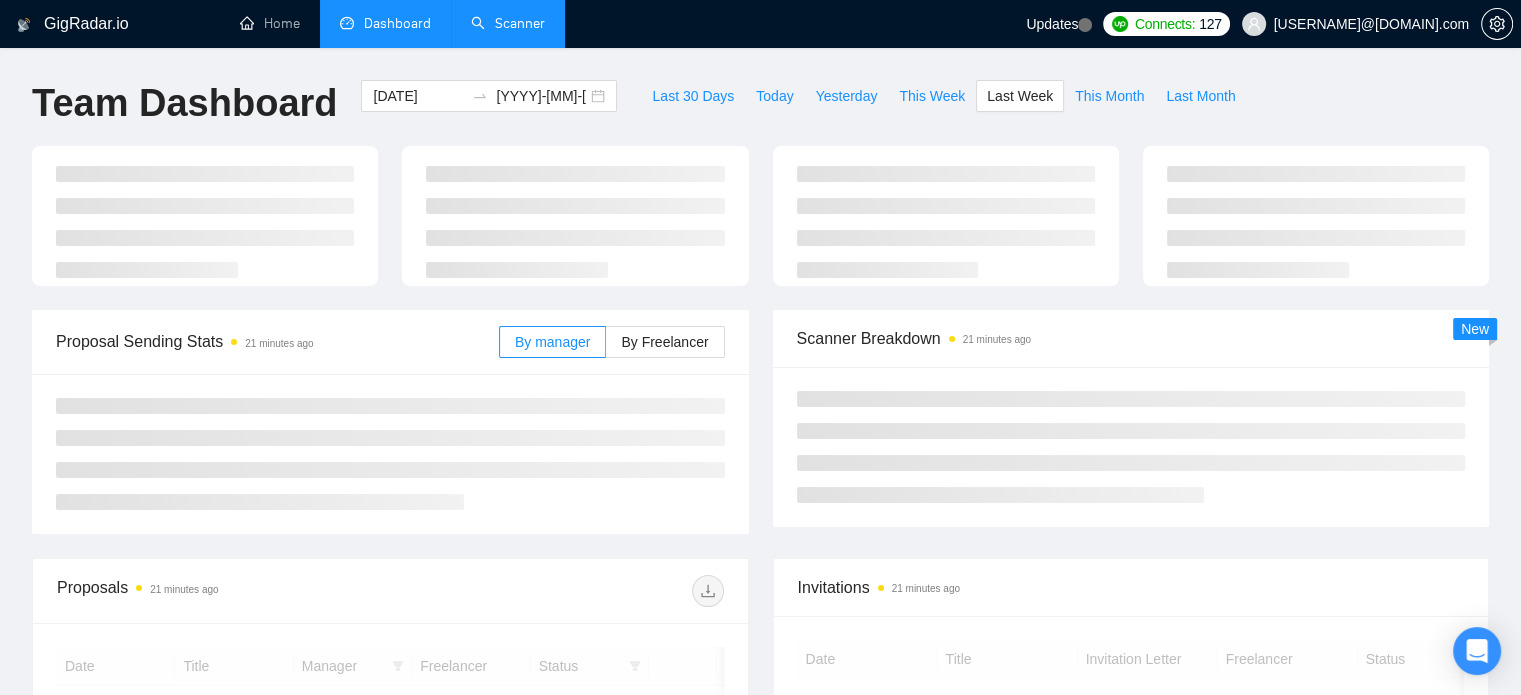 type on "[YYYY]-[MM]-[DD]" 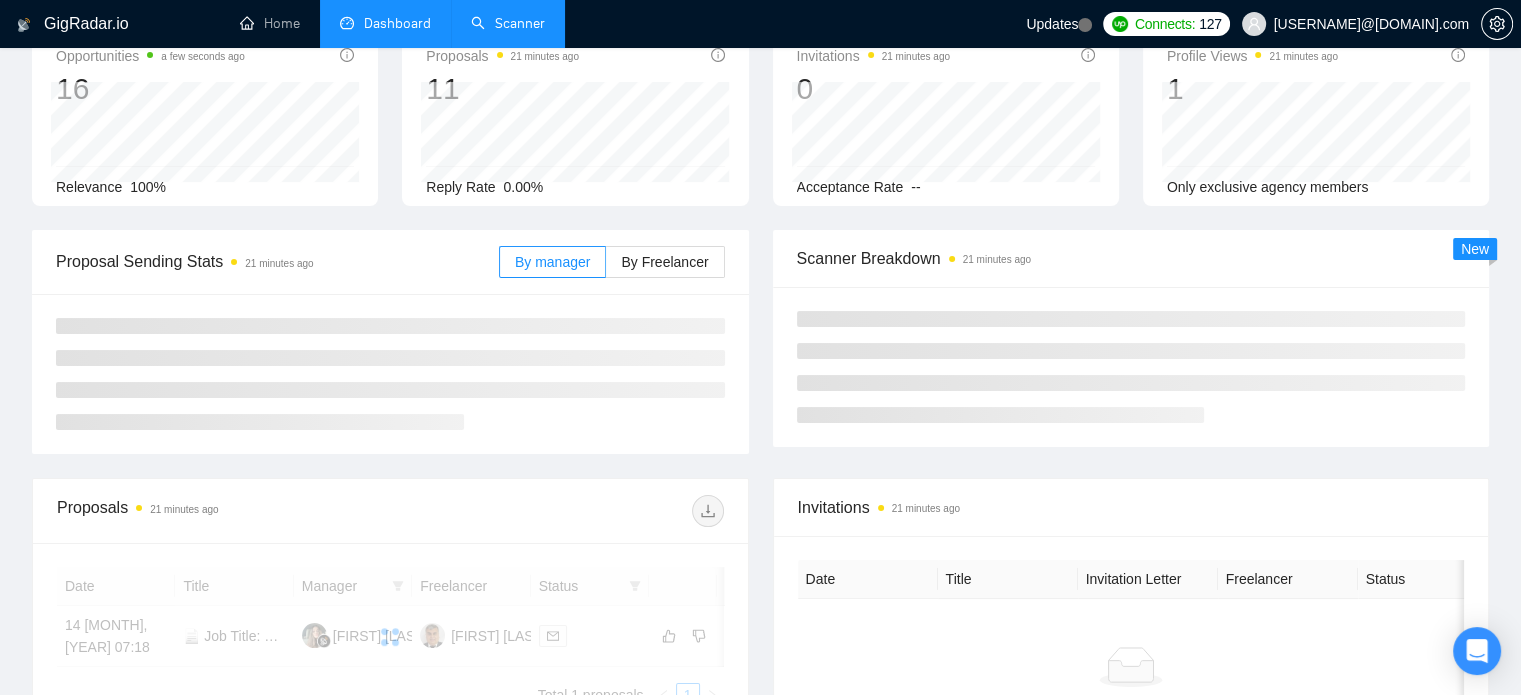 scroll, scrollTop: 123, scrollLeft: 0, axis: vertical 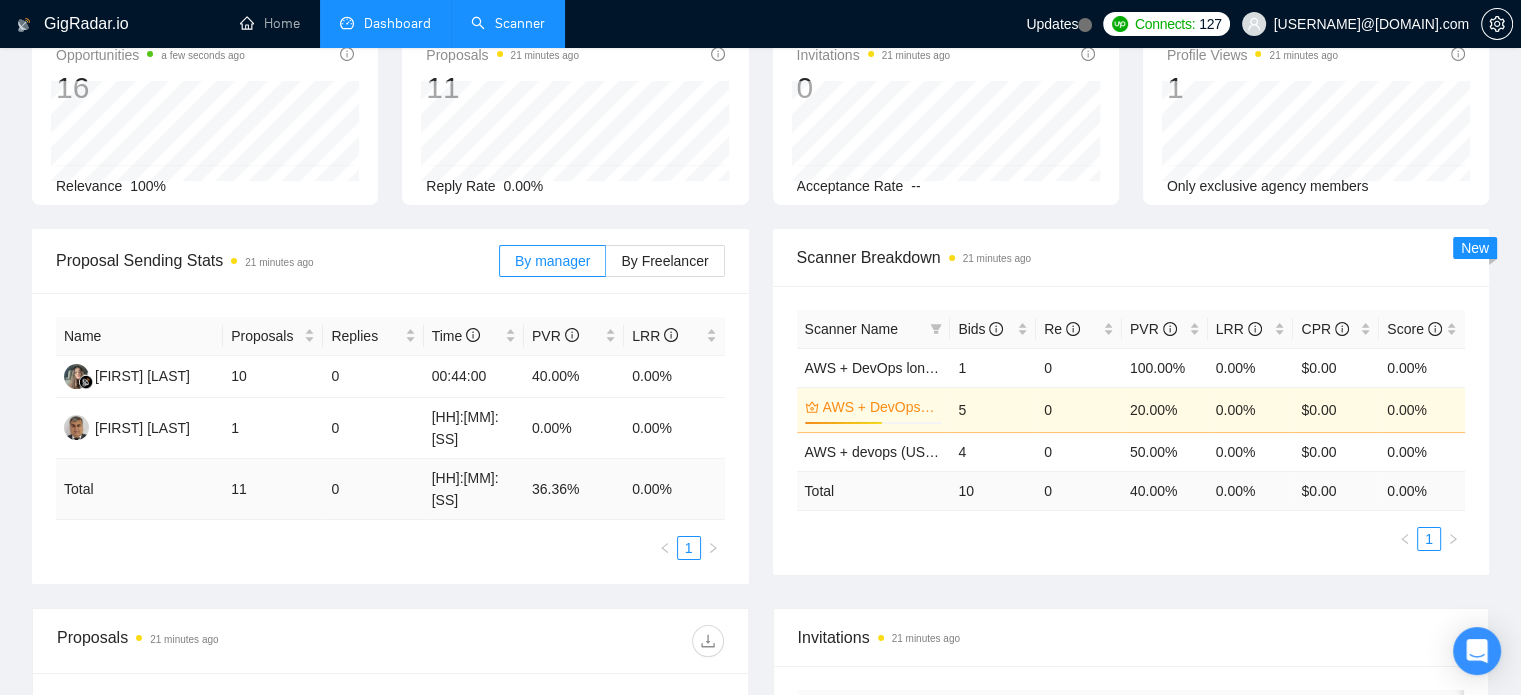 click on "Invitations [TIME_AGO]" at bounding box center [1131, 637] 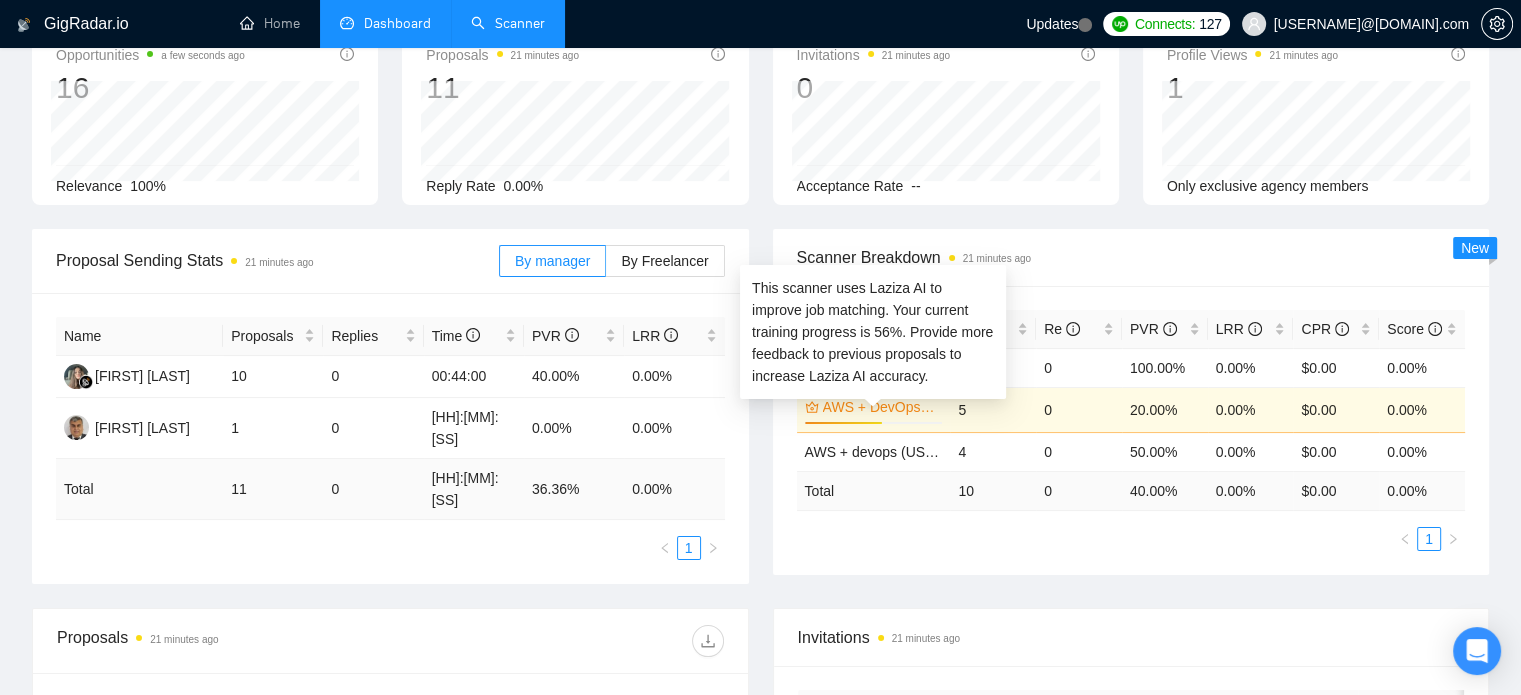 click on "AWS + DevOps (worldwide)" at bounding box center (881, 407) 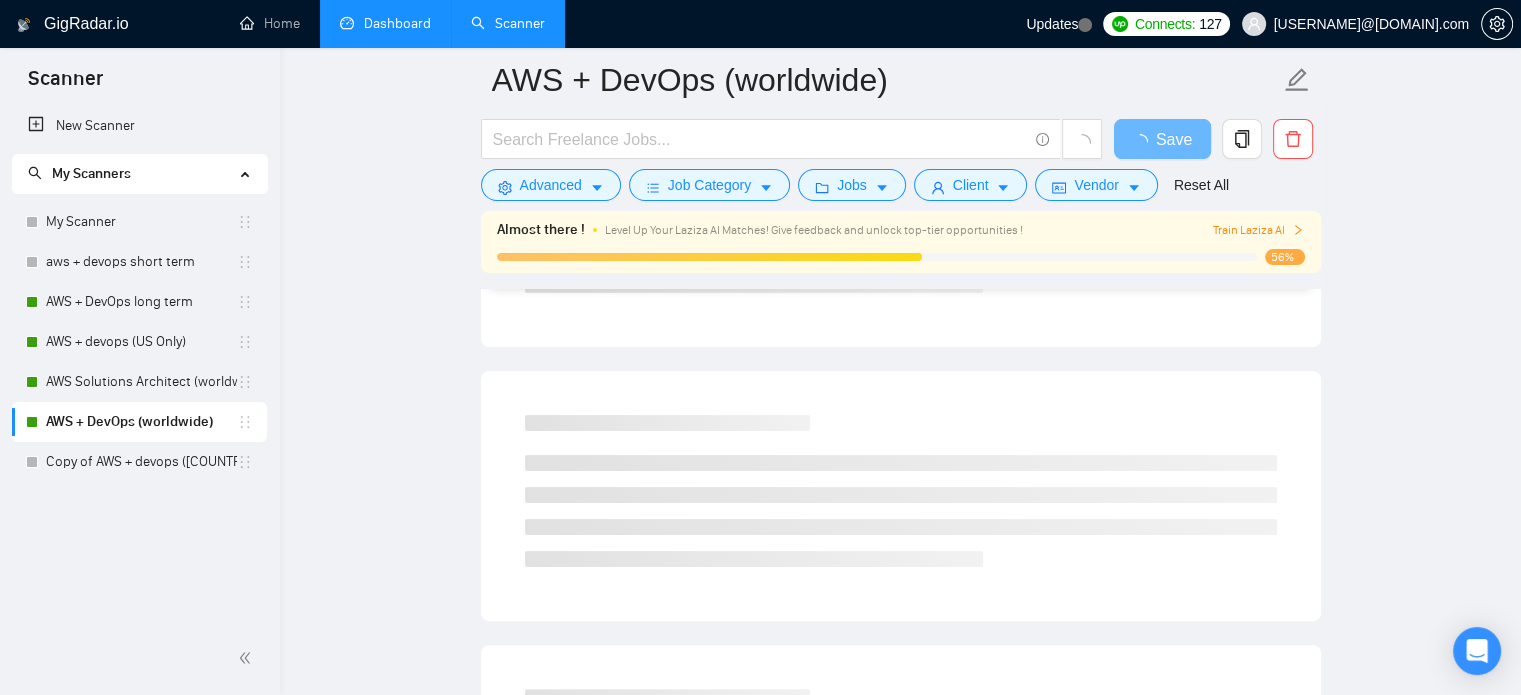 scroll, scrollTop: 382, scrollLeft: 0, axis: vertical 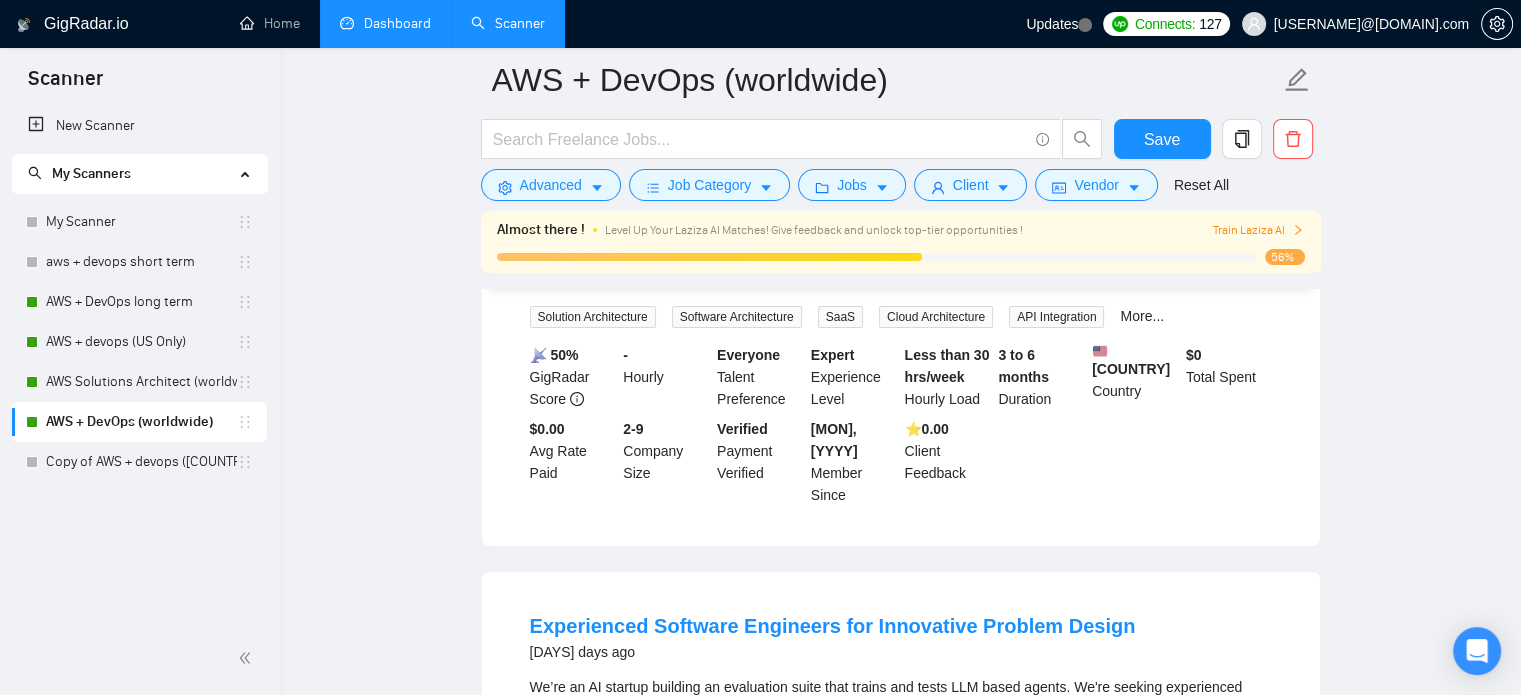 click on "Train Laziza AI" at bounding box center [1258, 230] 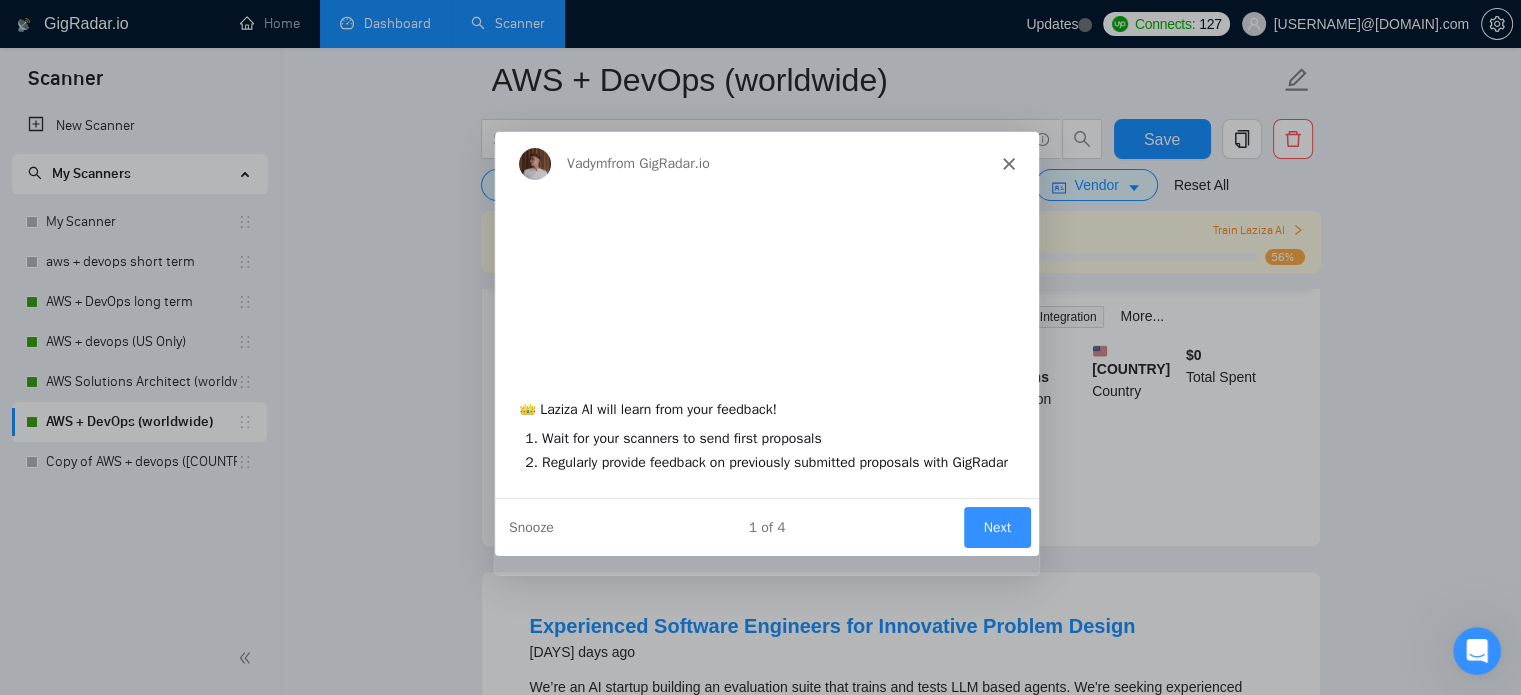 scroll, scrollTop: 0, scrollLeft: 0, axis: both 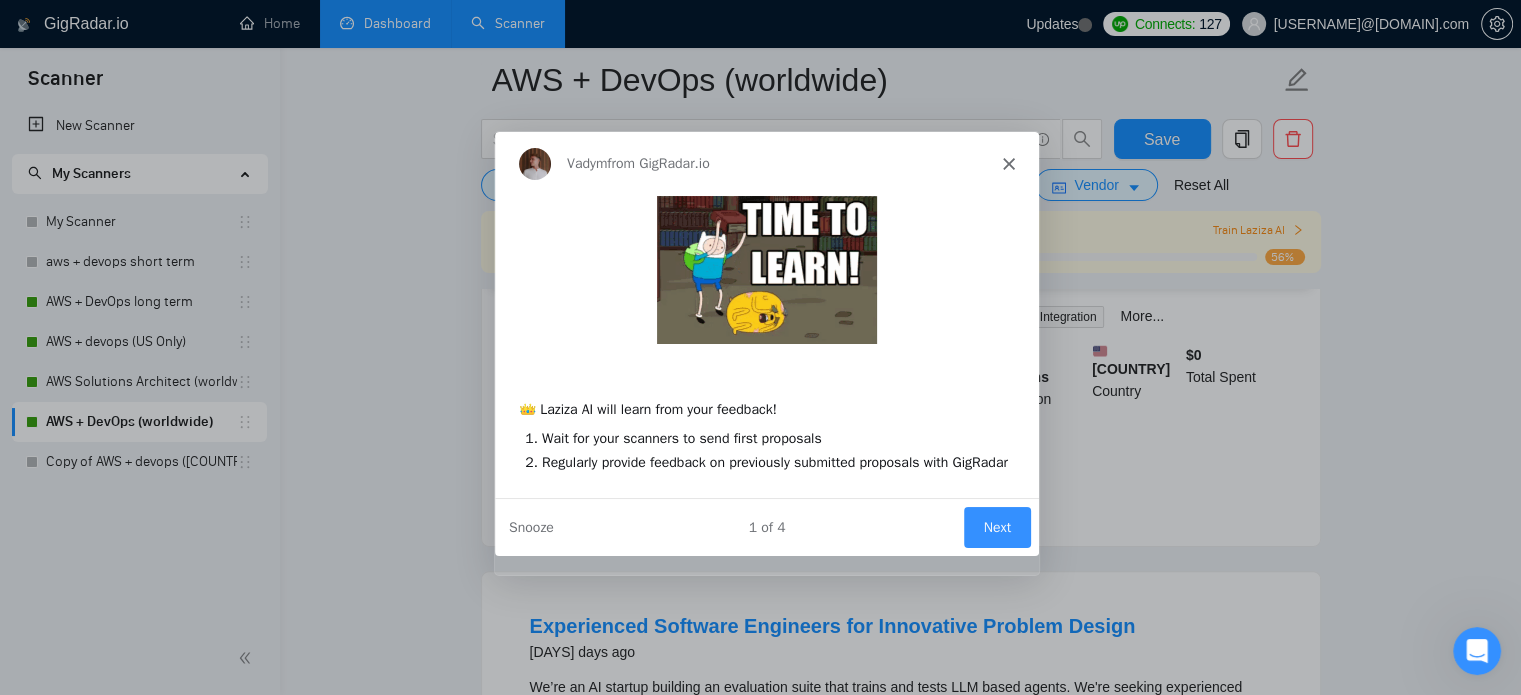 click on "[PERSON] from GigRadar.io" at bounding box center [765, 163] 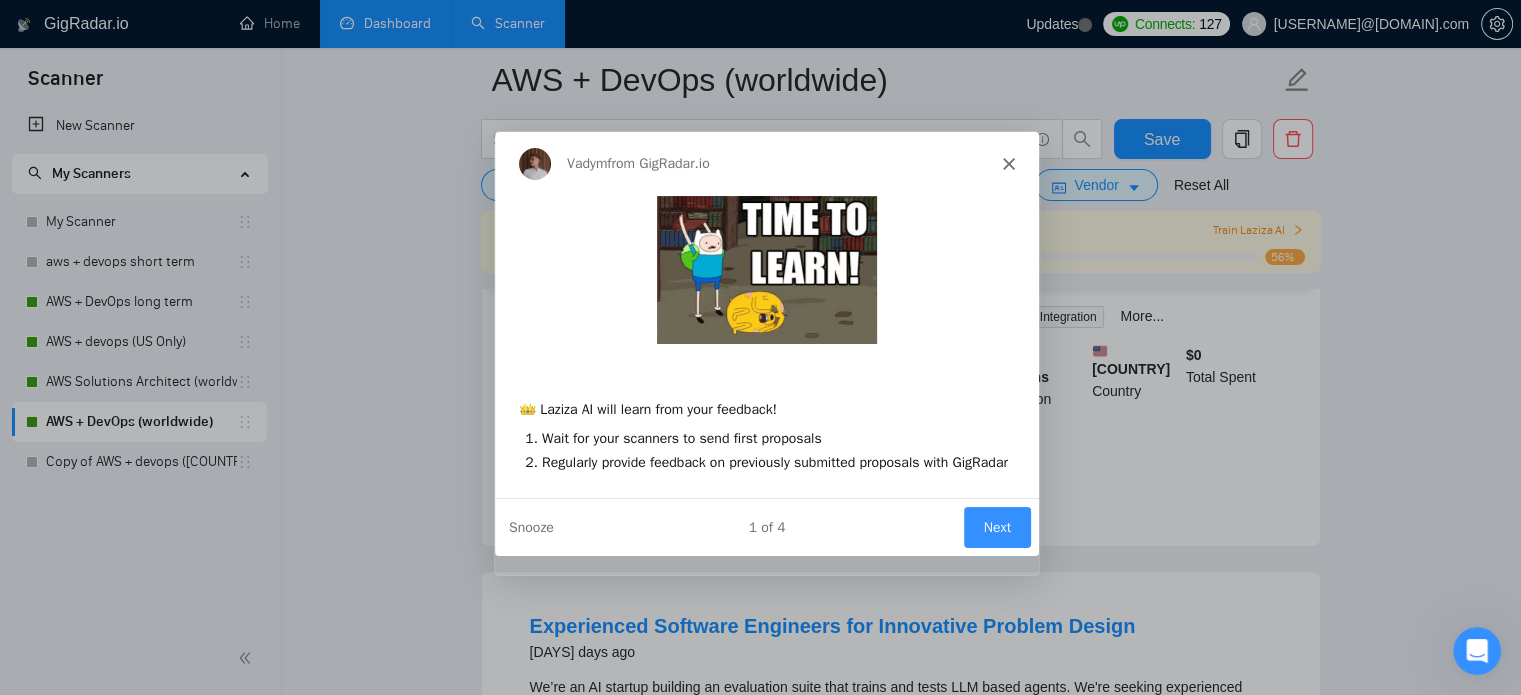 click 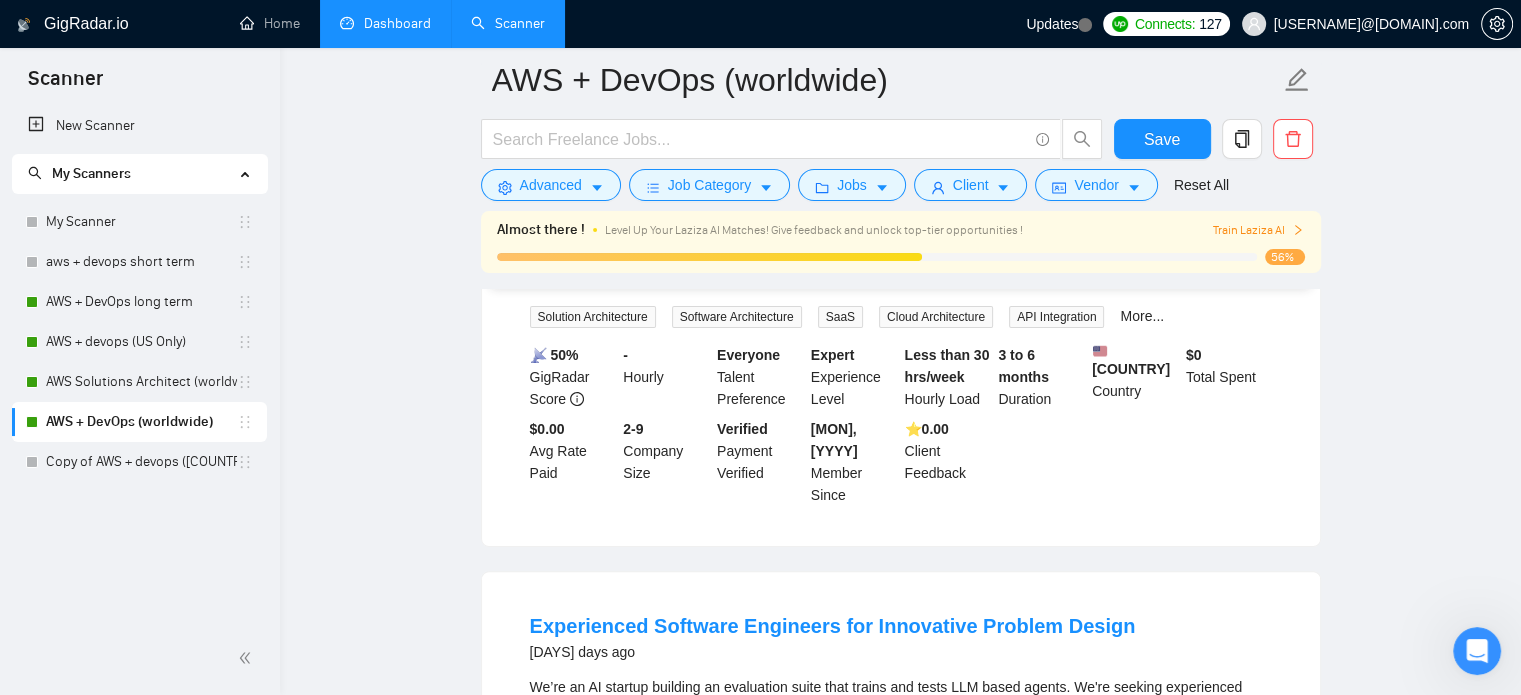 click on "Almost there ! Level Up Your Laziza AI Matches! Give feedback and unlock top-tier opportunities ! Train Laziza AI 56%" at bounding box center [901, 242] 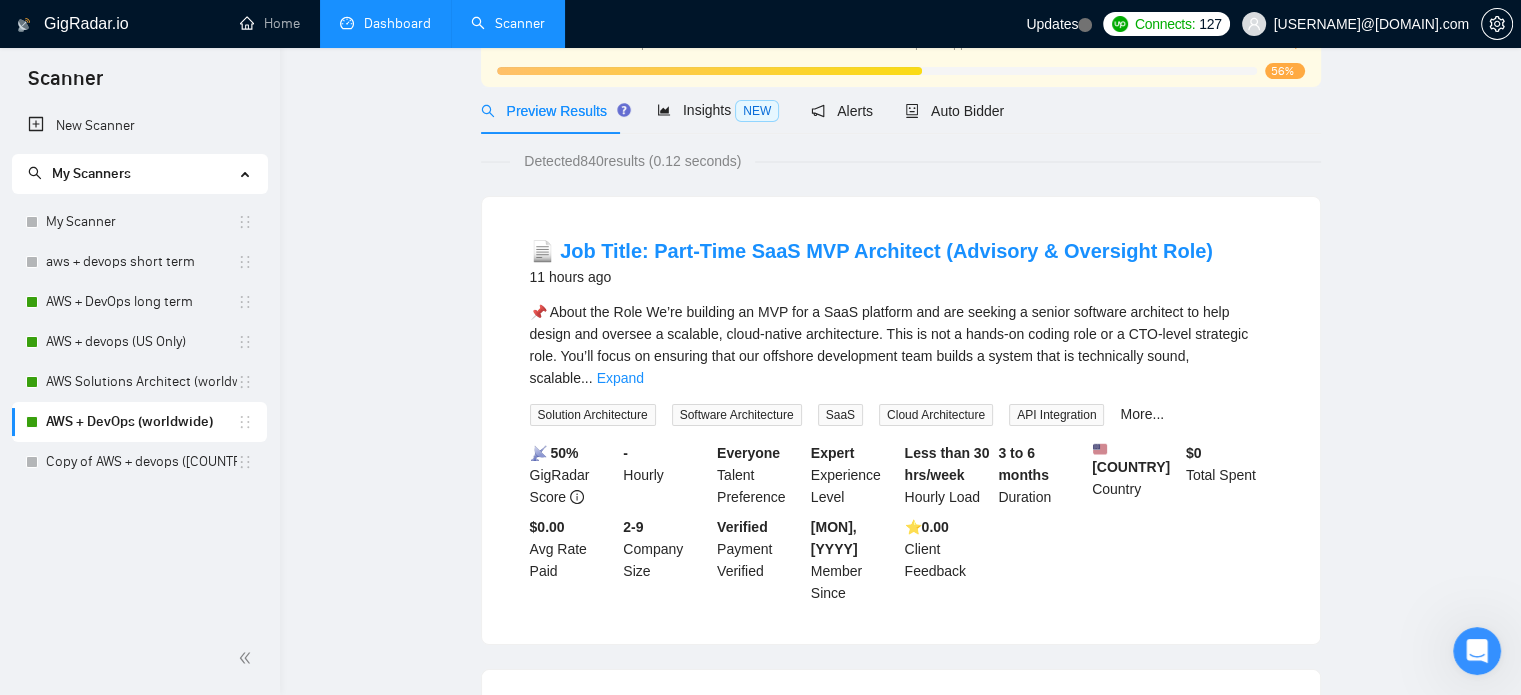 scroll, scrollTop: 0, scrollLeft: 0, axis: both 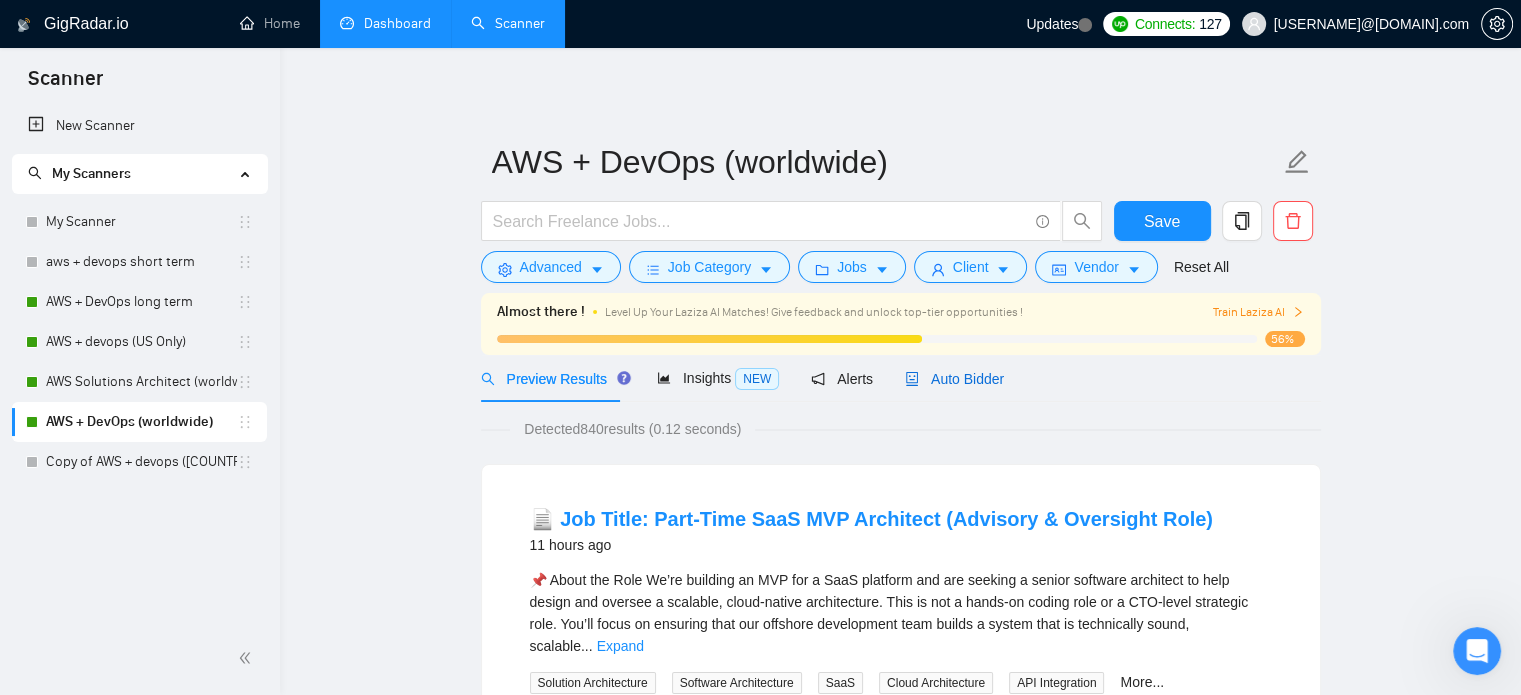 click on "Auto Bidder" at bounding box center [954, 379] 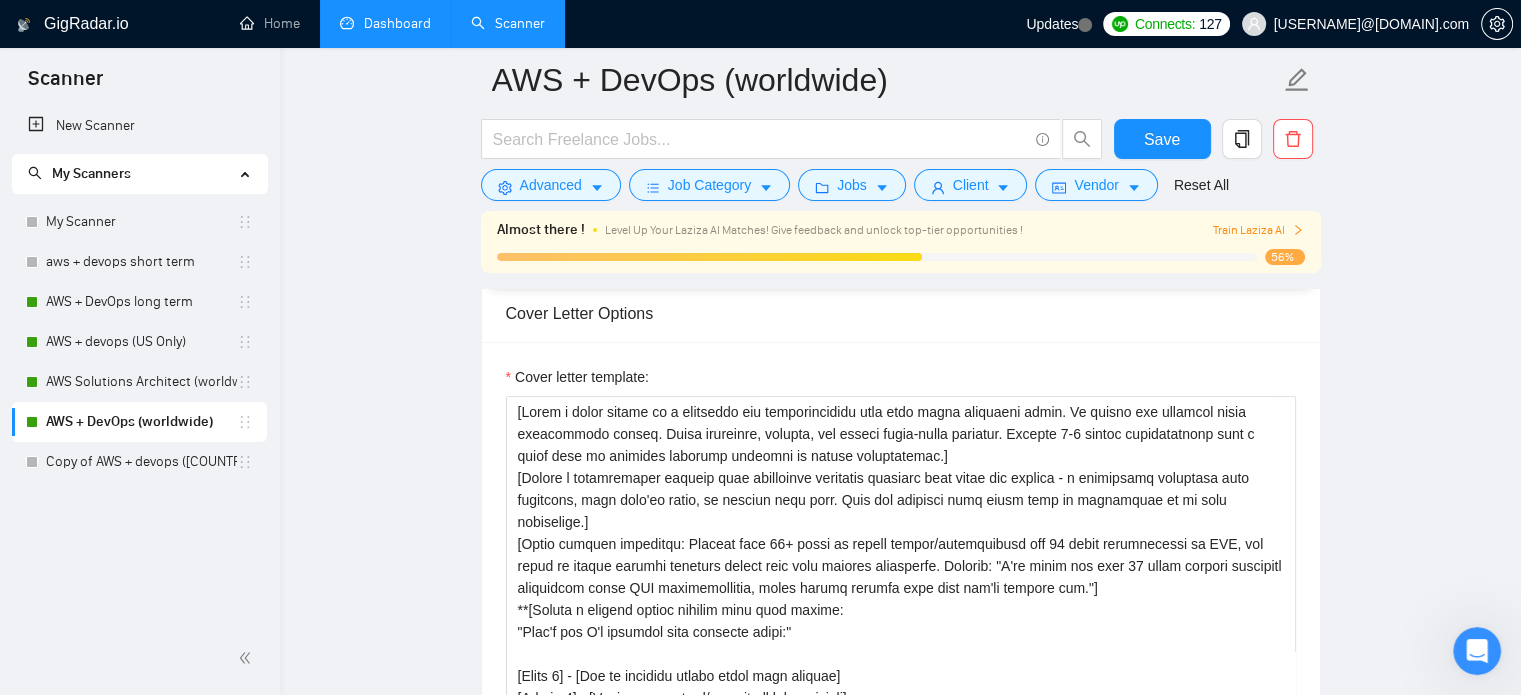type 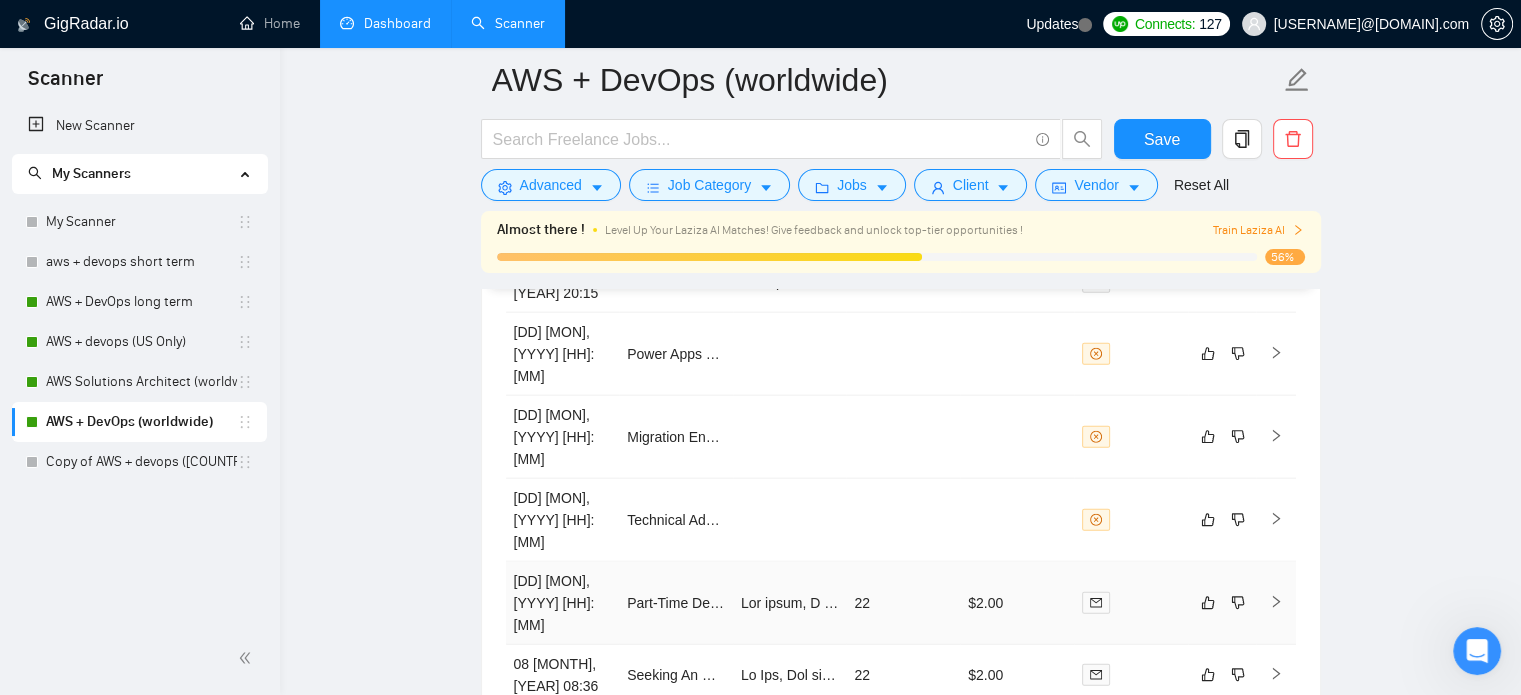 scroll, scrollTop: 4724, scrollLeft: 0, axis: vertical 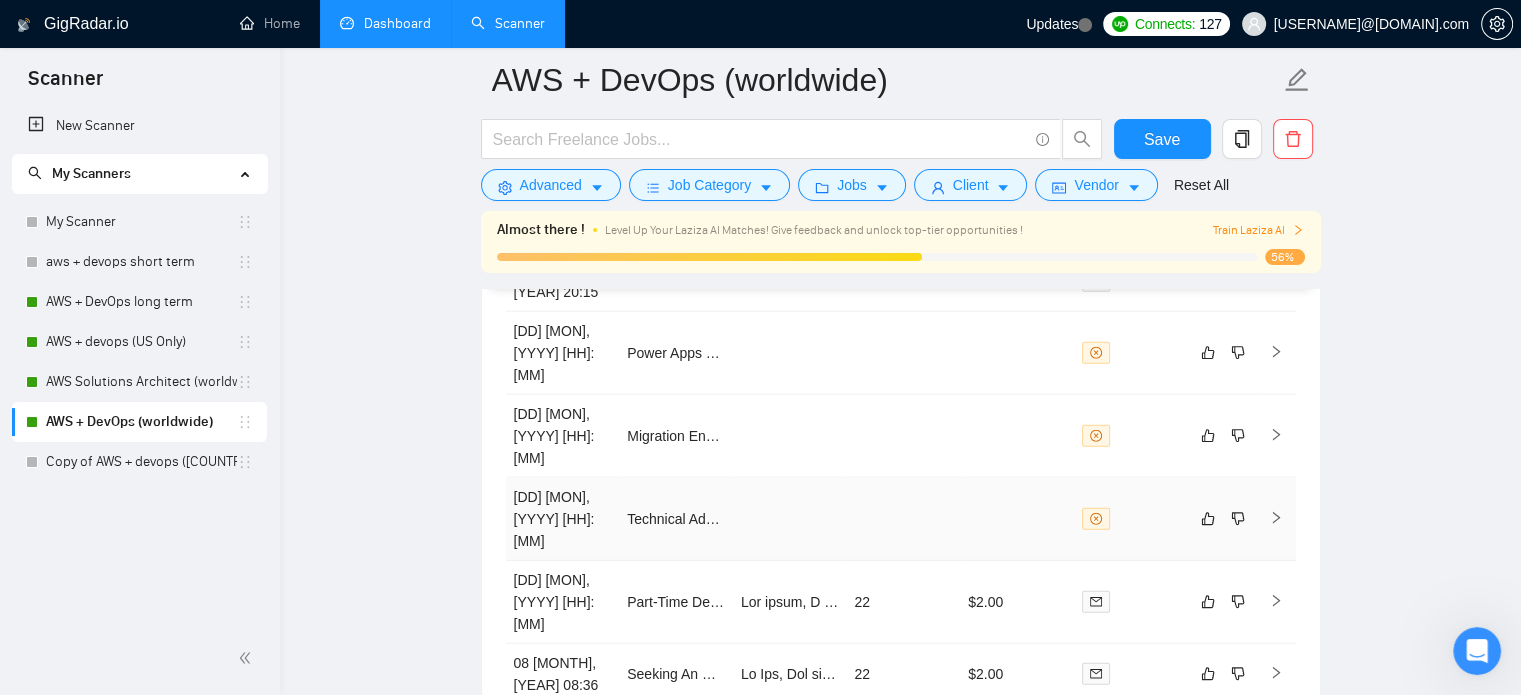 click on "[DD] [MON], [YYYY] [HH]:[MM]" at bounding box center (563, 519) 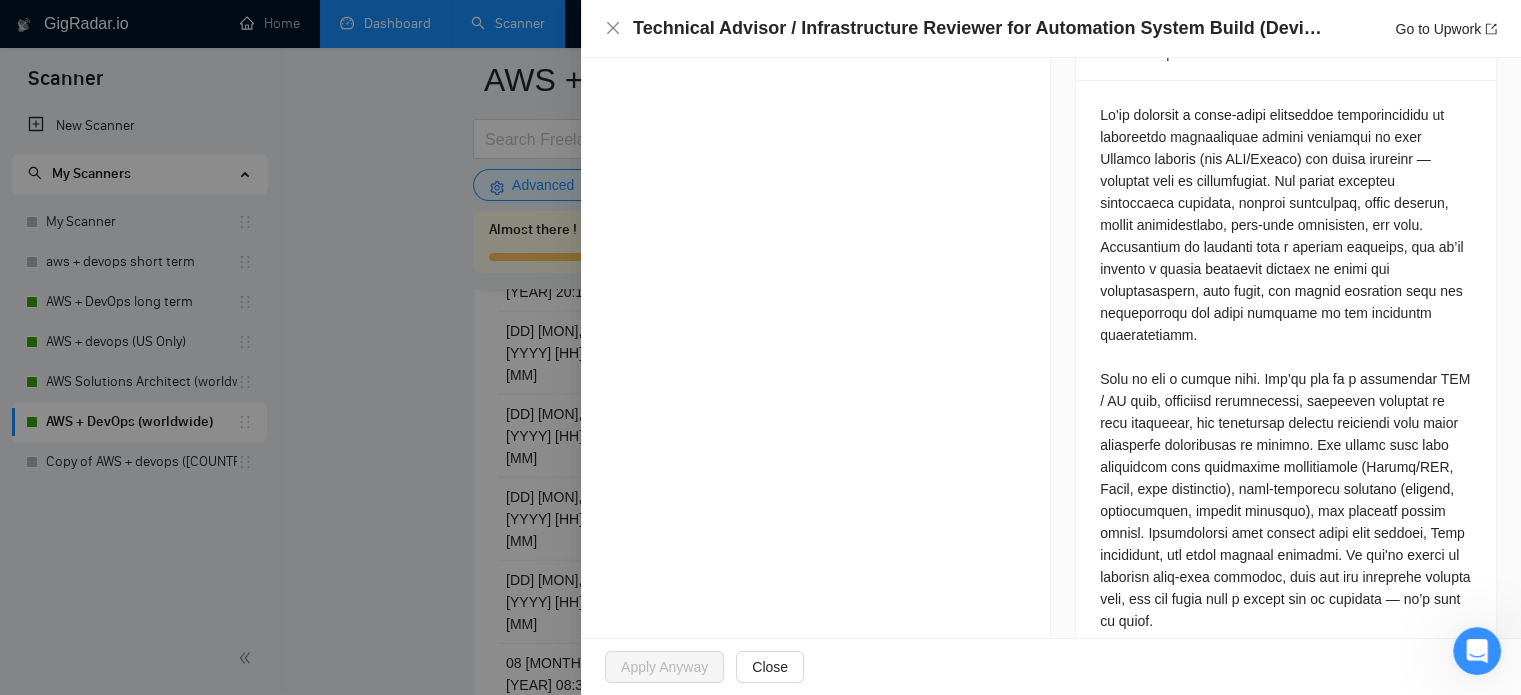 scroll, scrollTop: 875, scrollLeft: 0, axis: vertical 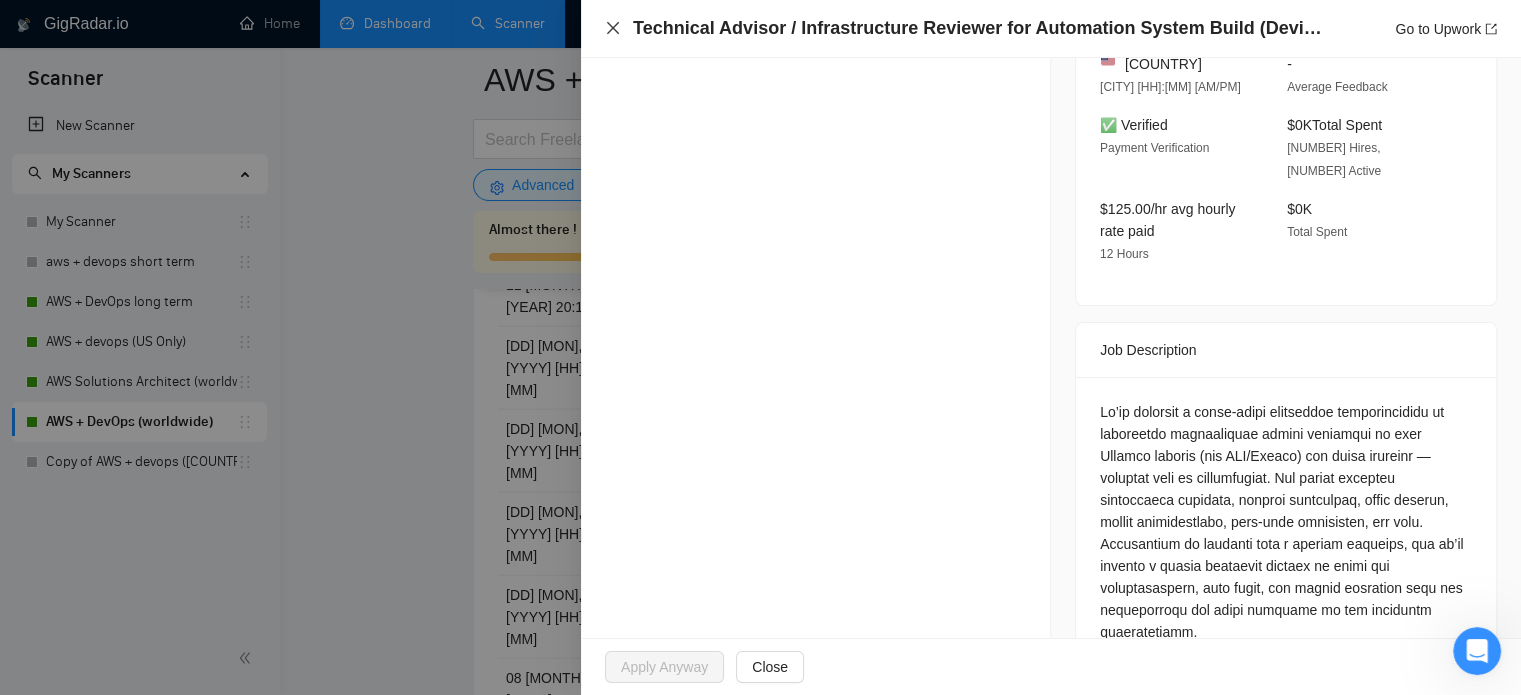 click 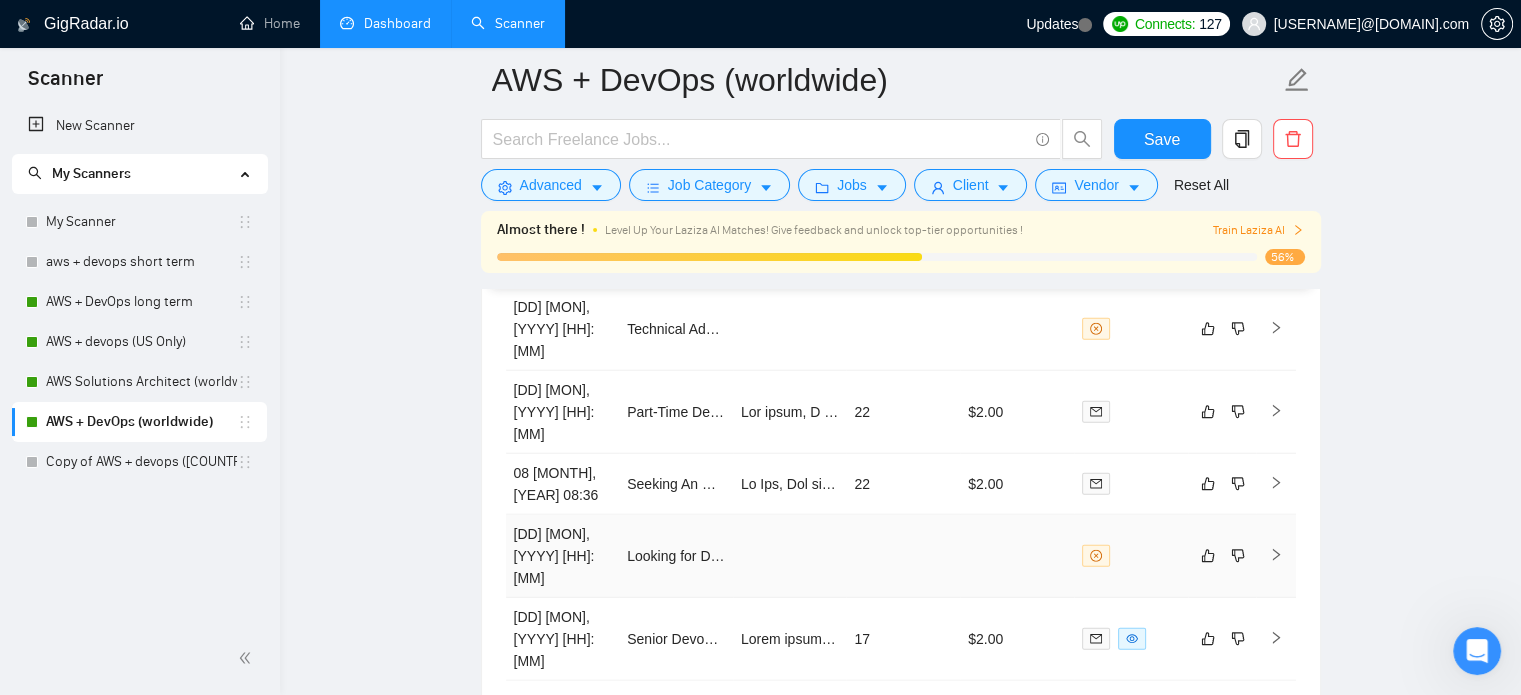 scroll, scrollTop: 4956, scrollLeft: 0, axis: vertical 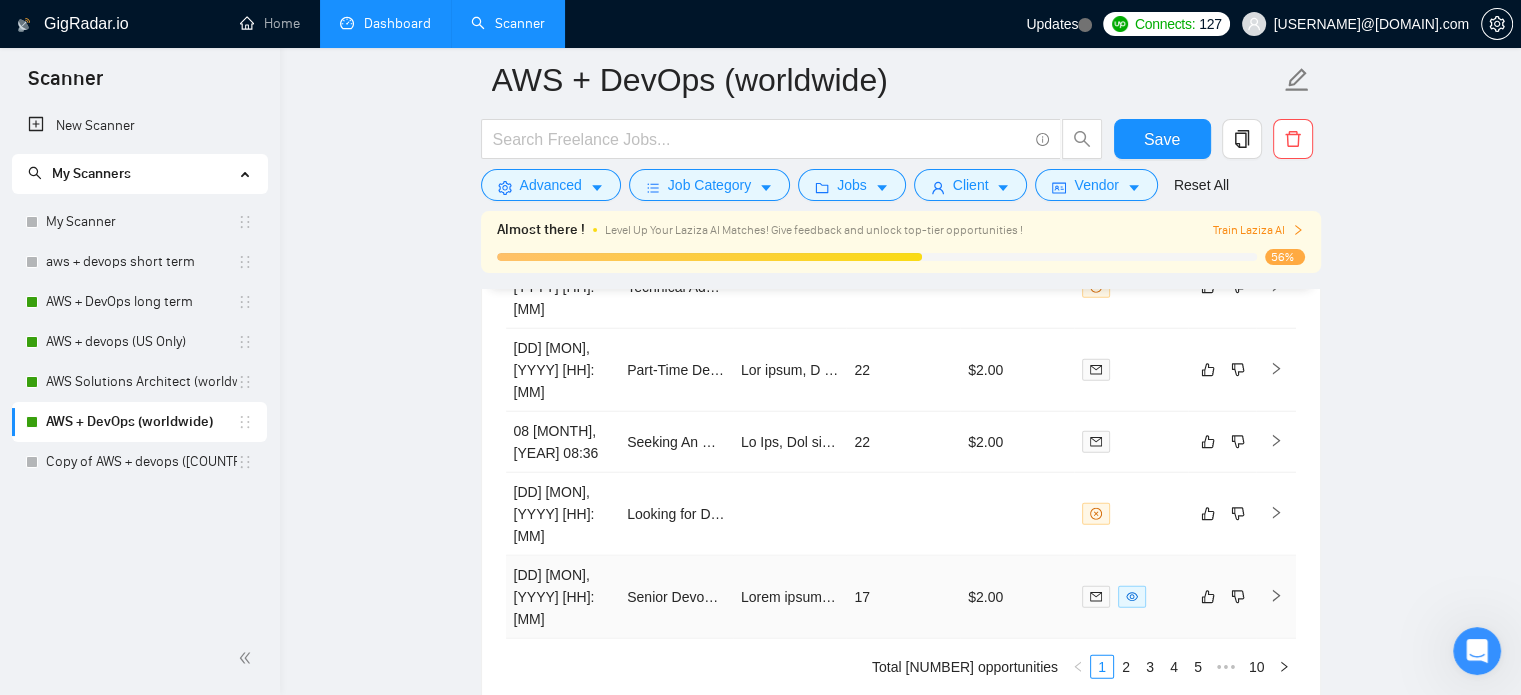 click on "[DD] [MON], [YYYY] [HH]:[MM]" at bounding box center (563, 597) 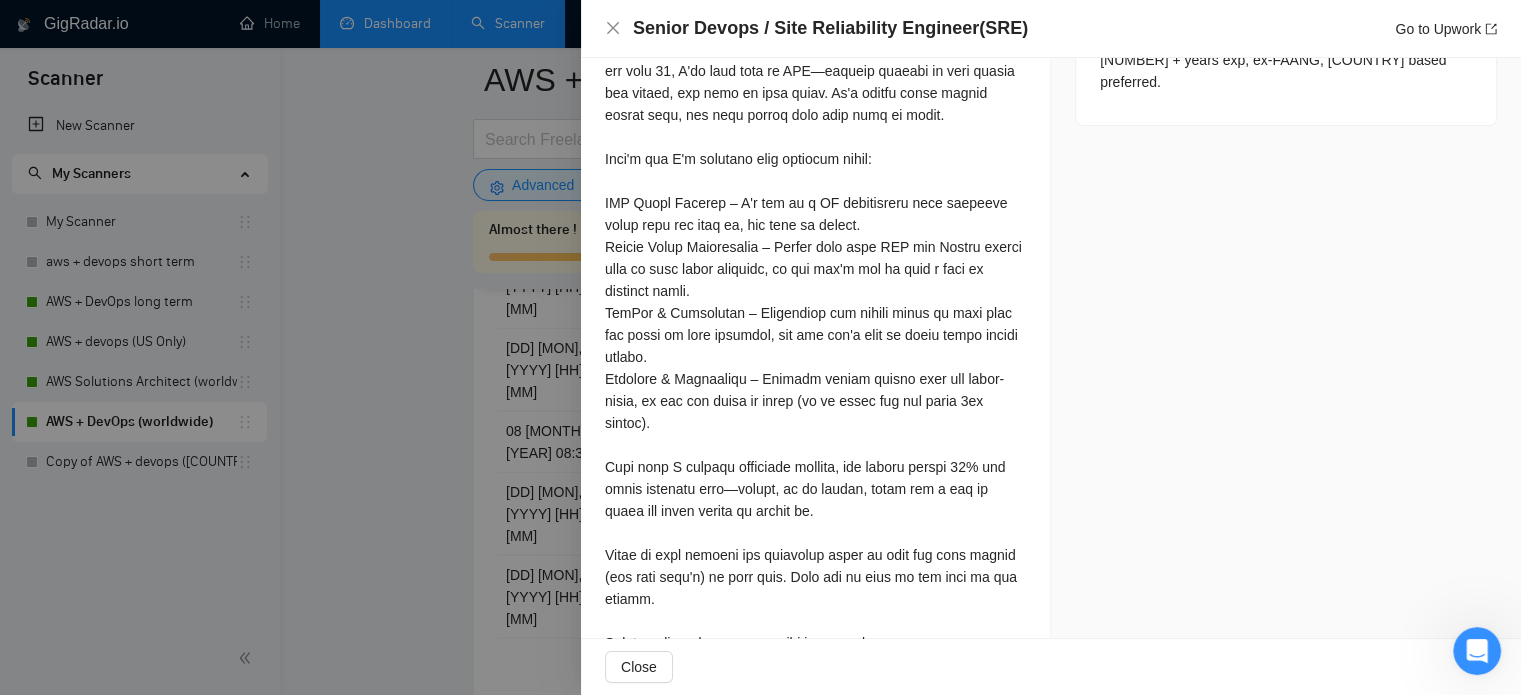 scroll, scrollTop: 978, scrollLeft: 0, axis: vertical 